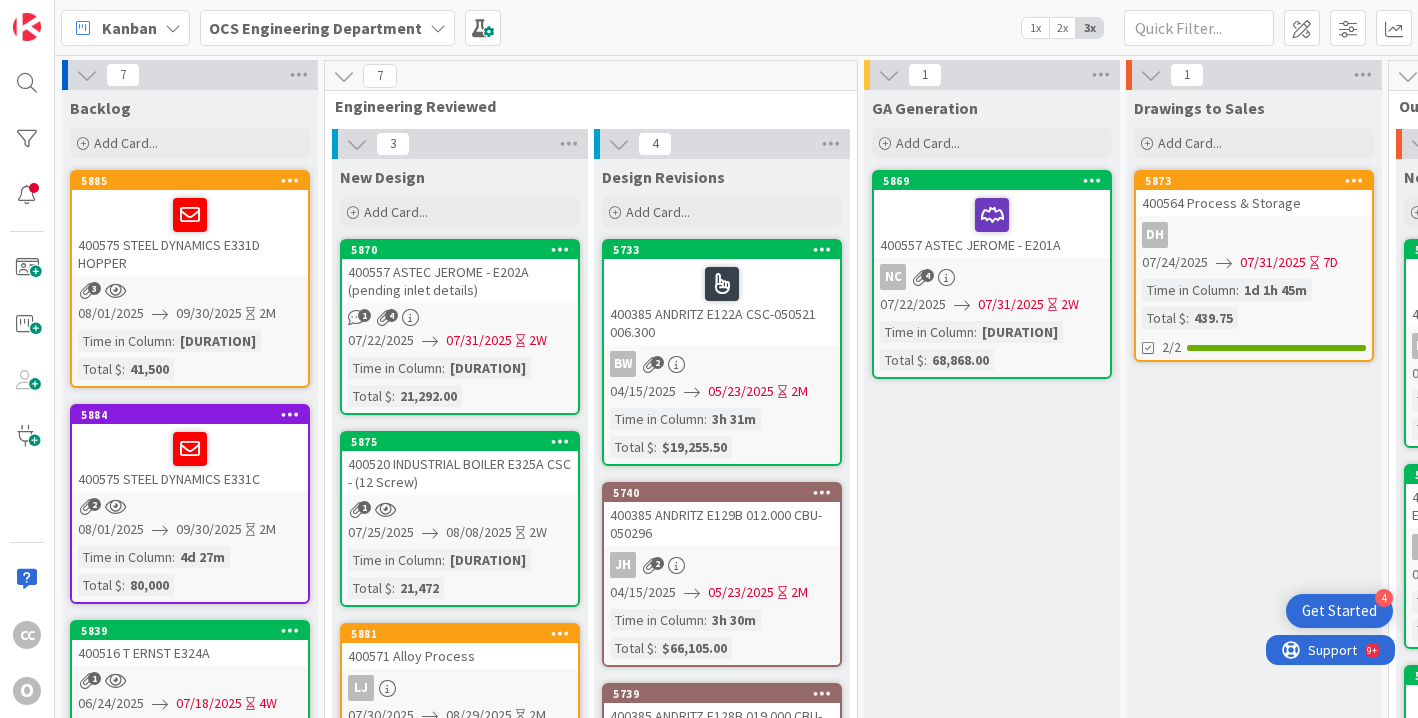 scroll, scrollTop: 0, scrollLeft: 0, axis: both 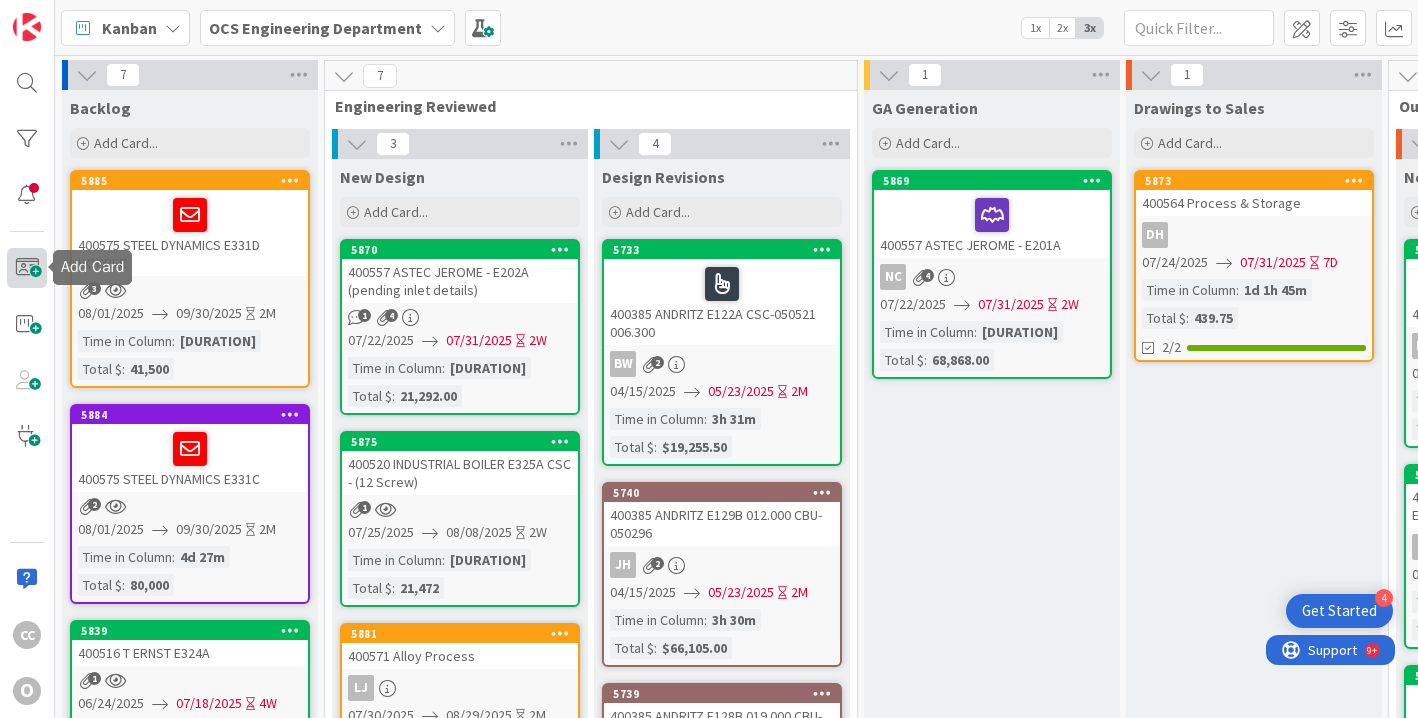 click at bounding box center (27, 268) 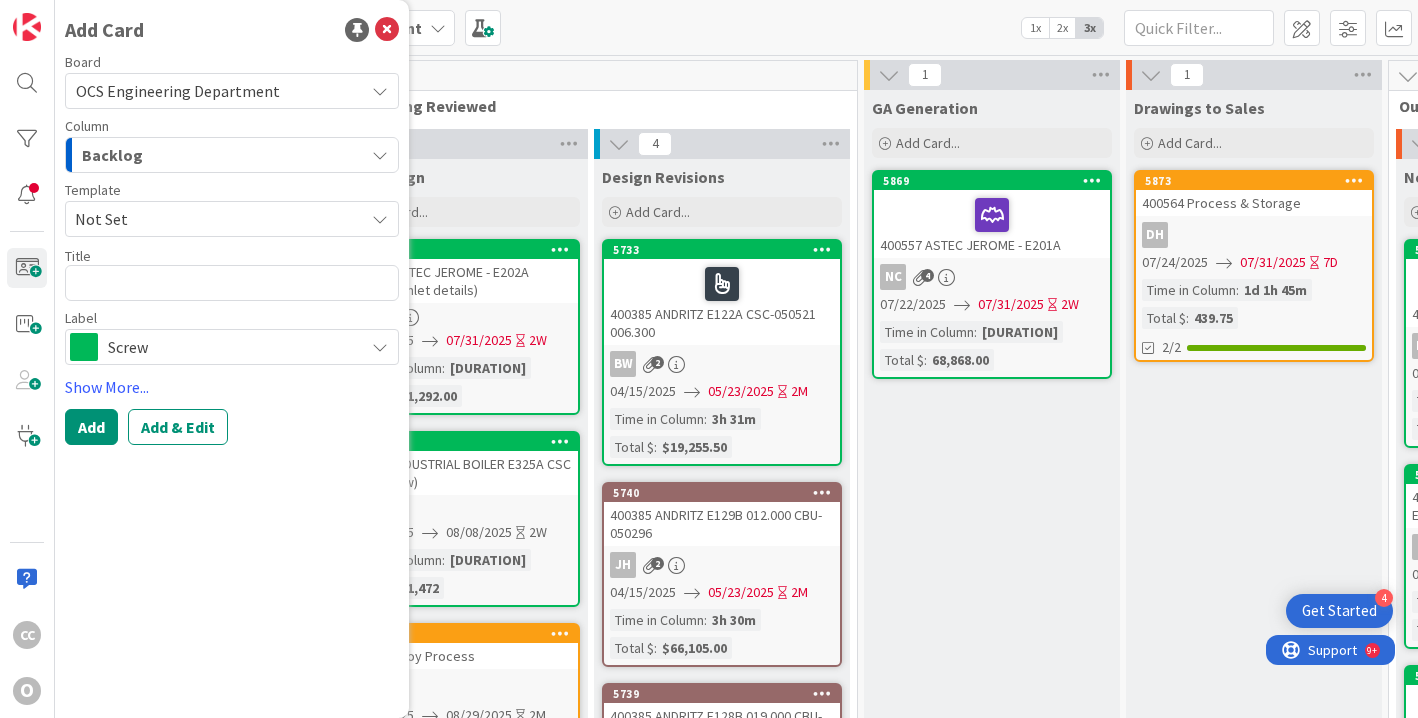 type on "x" 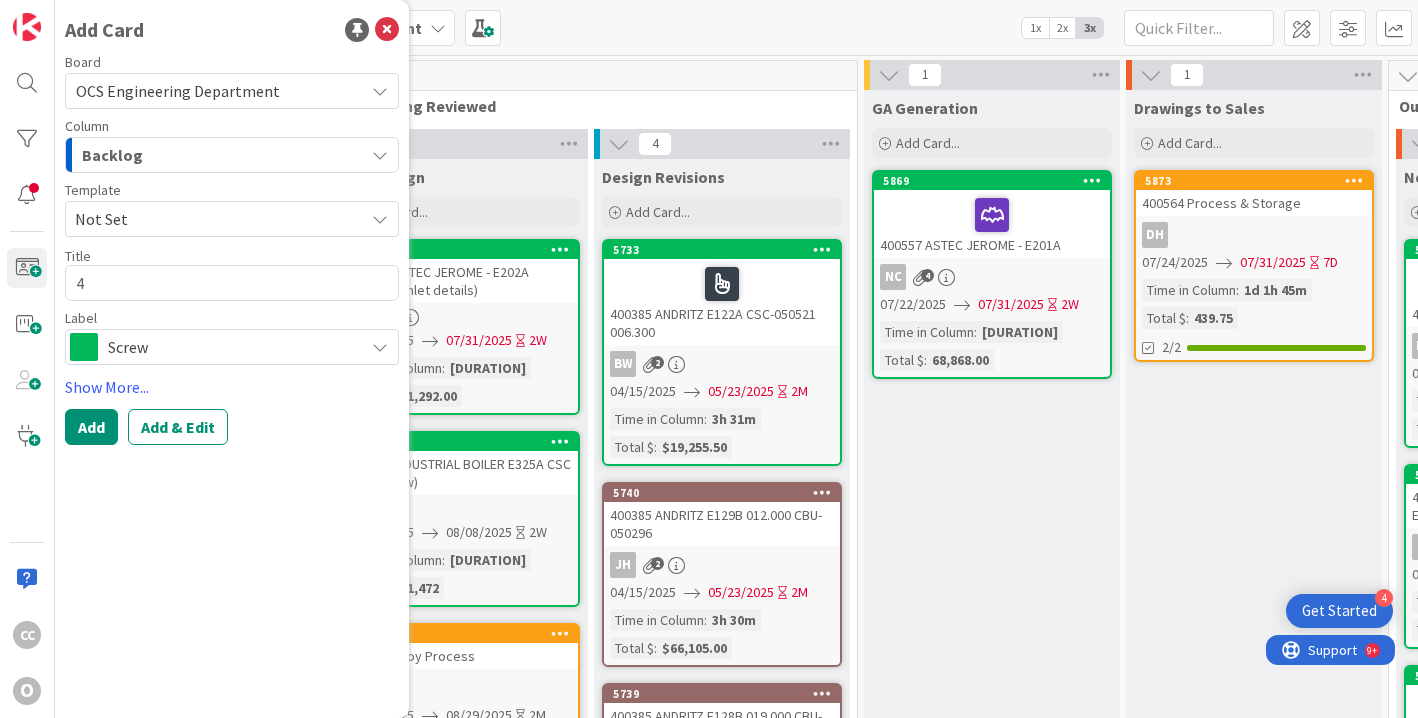 type on "x" 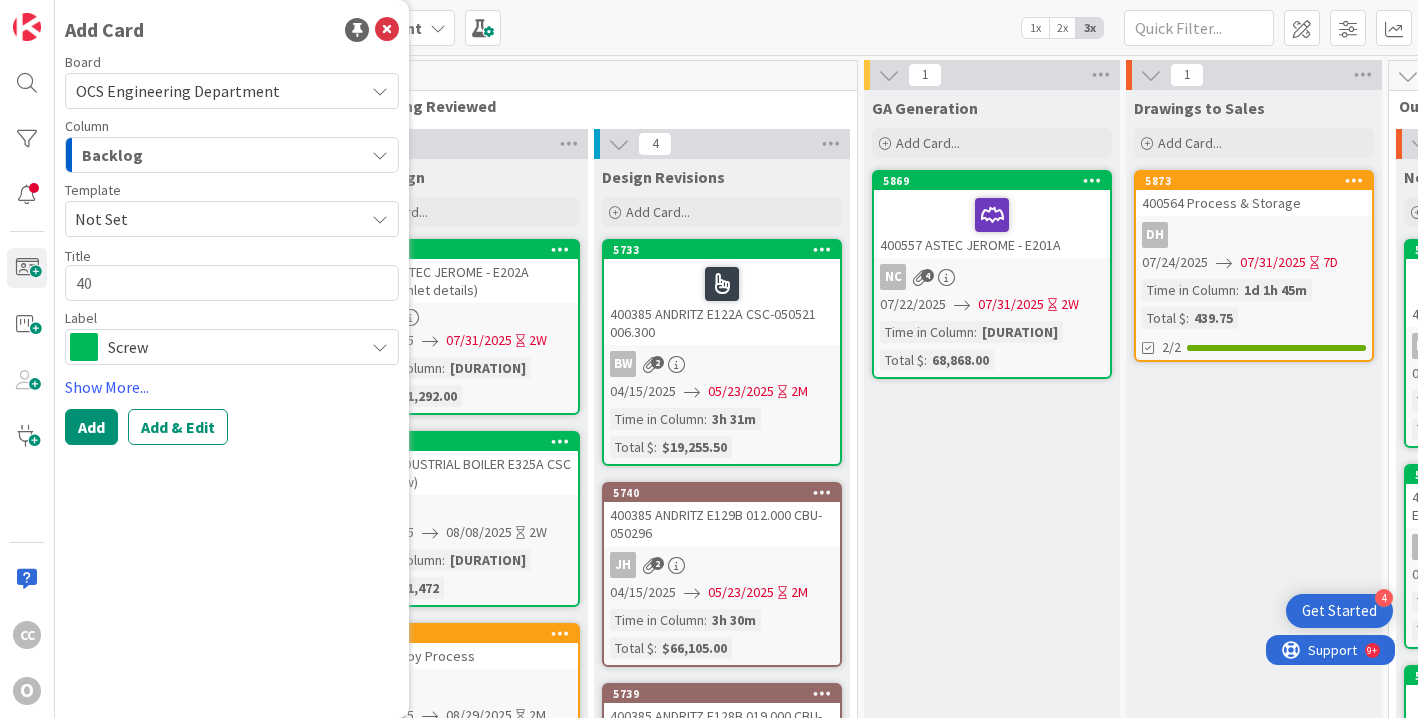 type on "x" 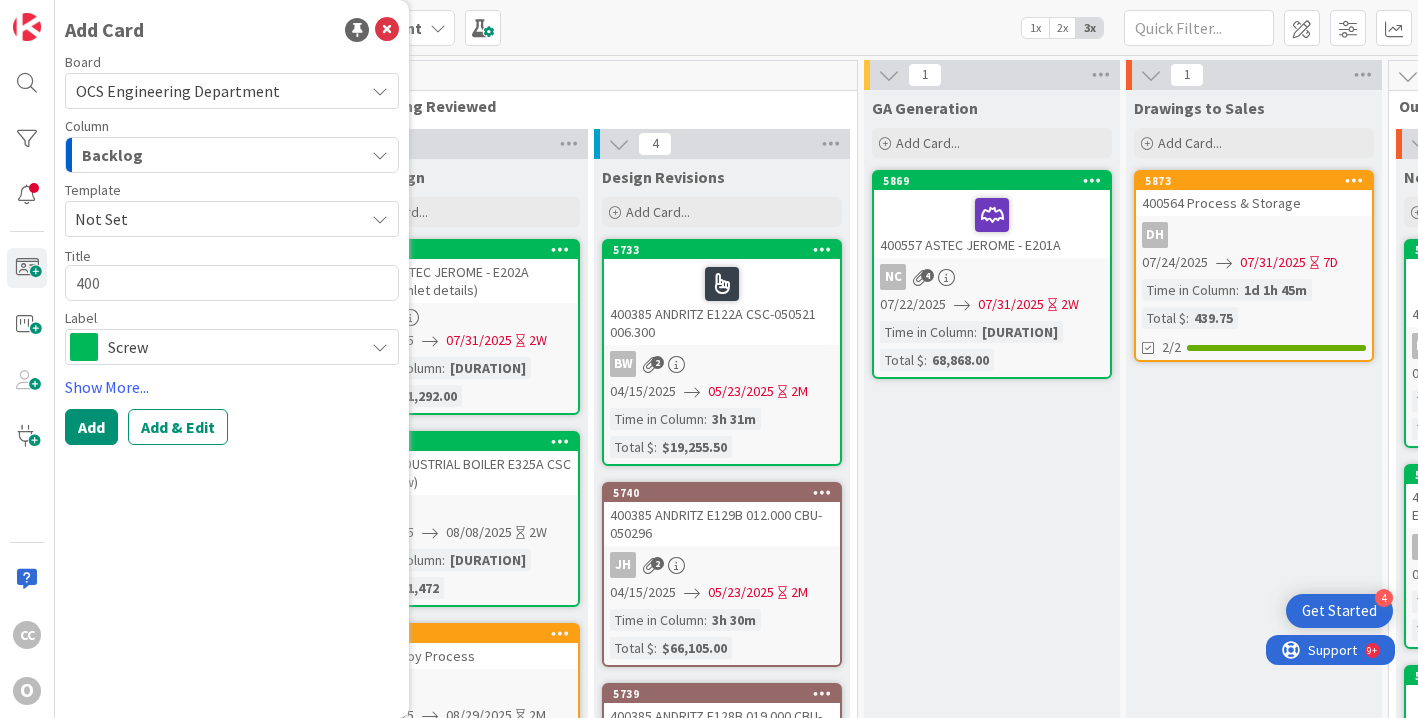 type on "x" 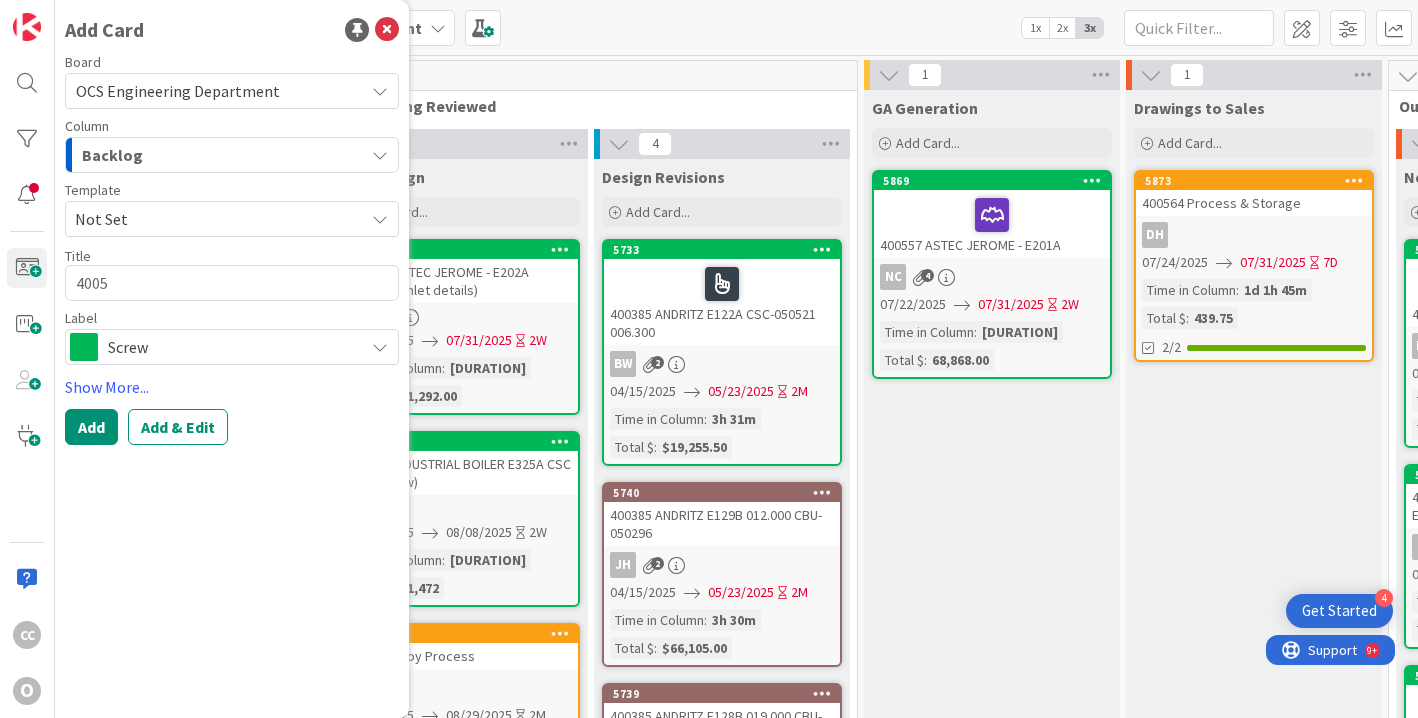 type on "x" 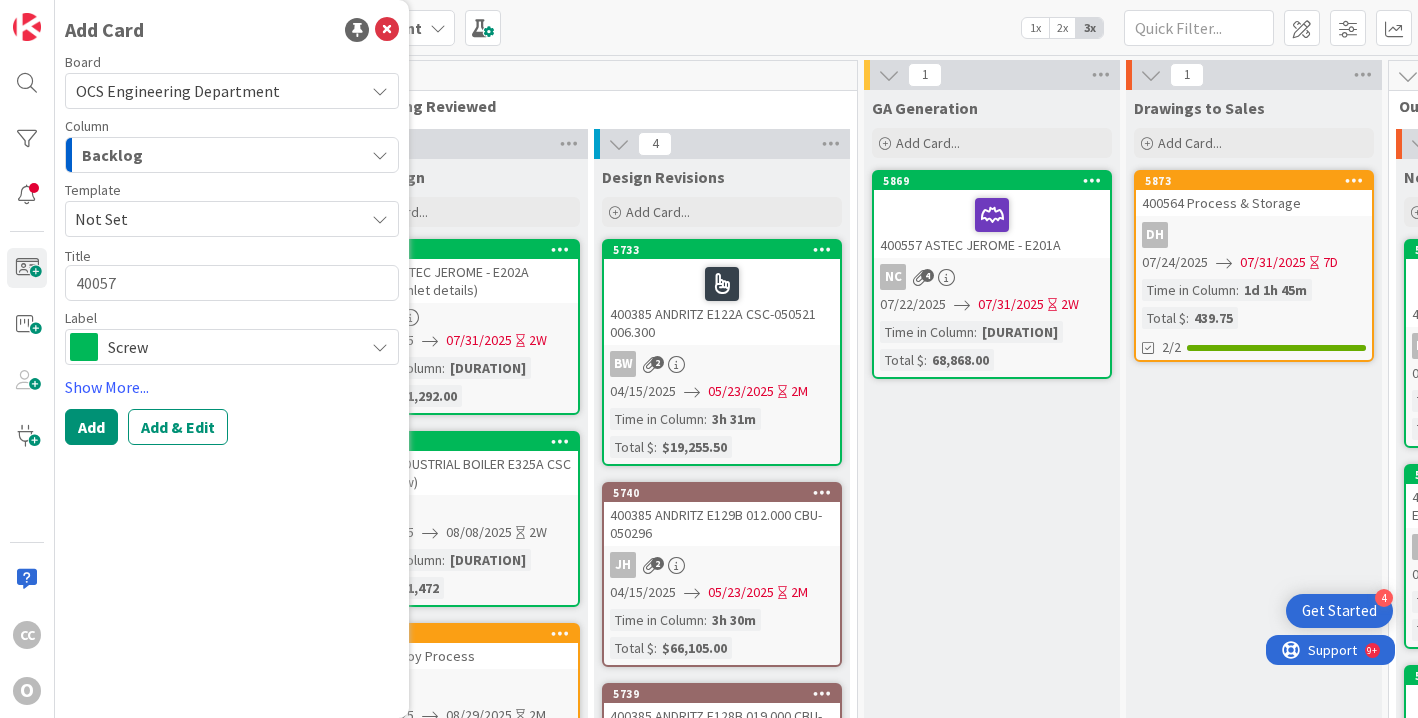 type on "x" 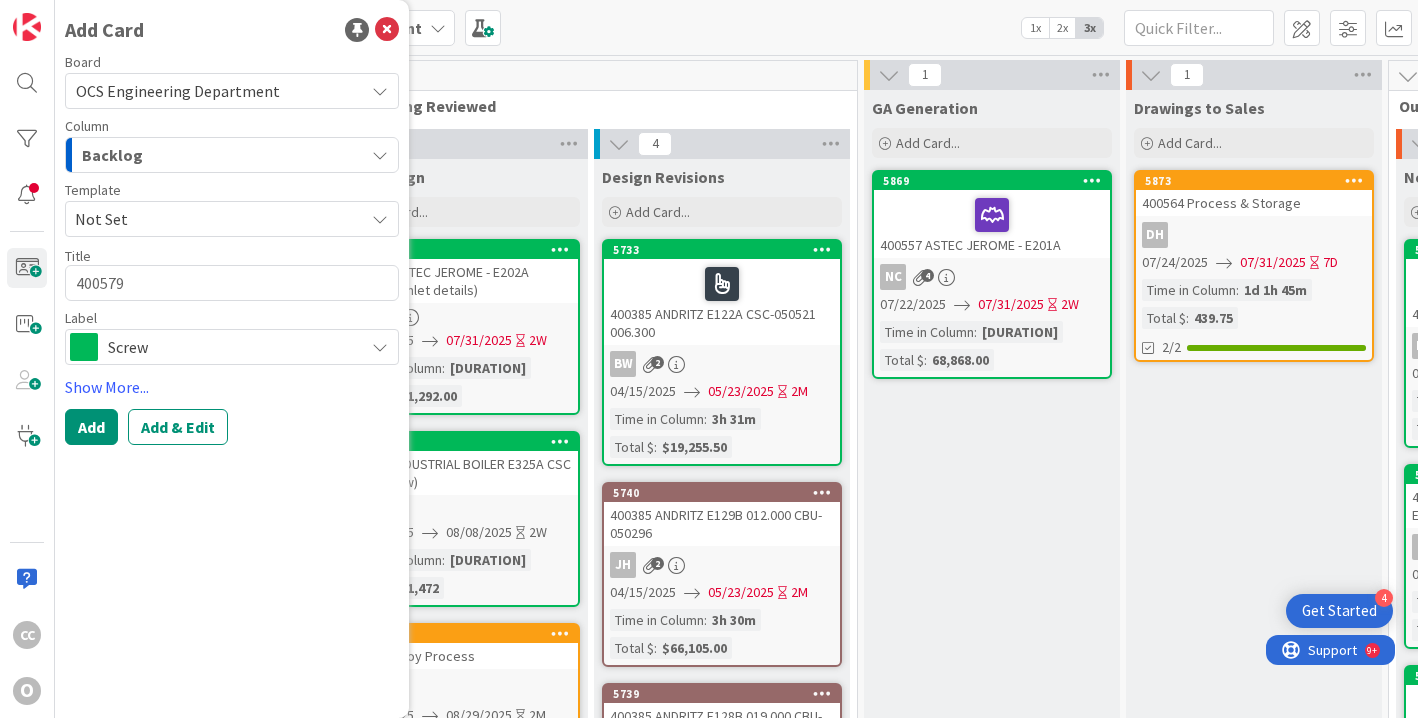 type on "x" 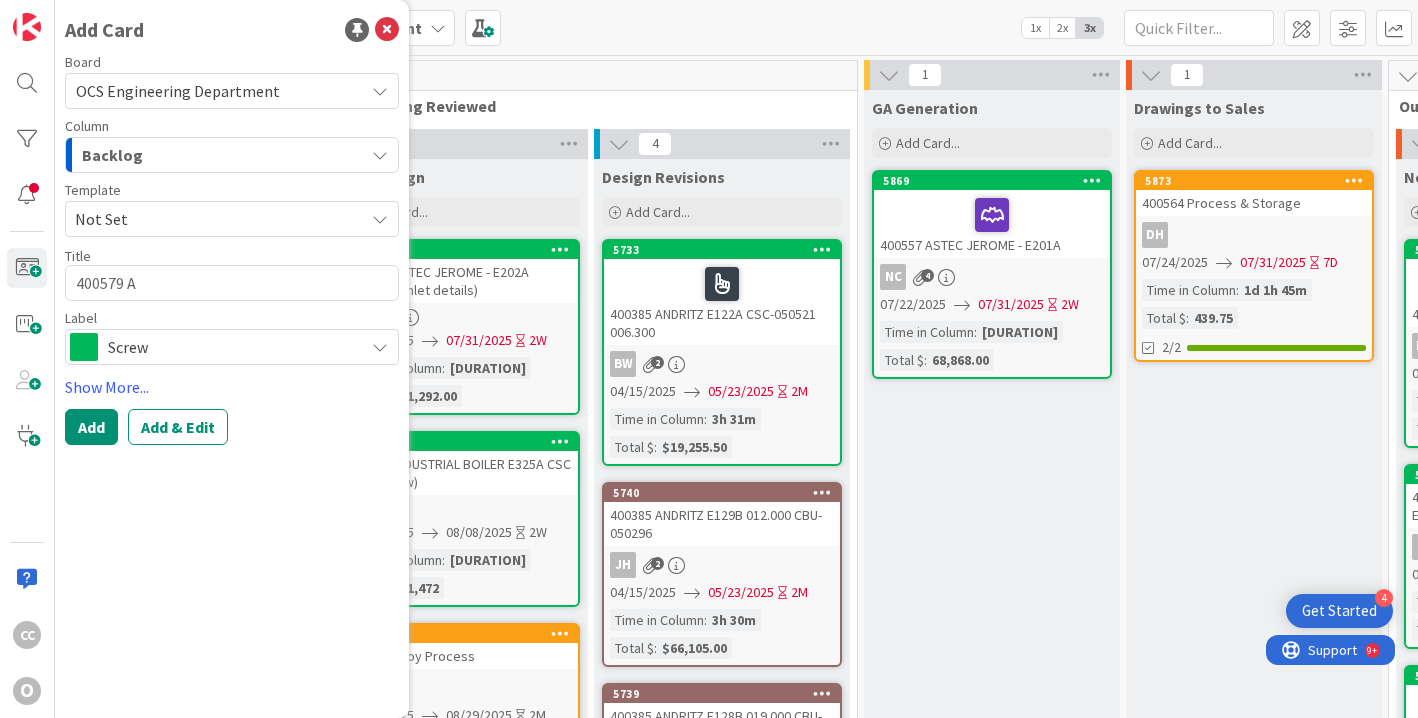 type on "x" 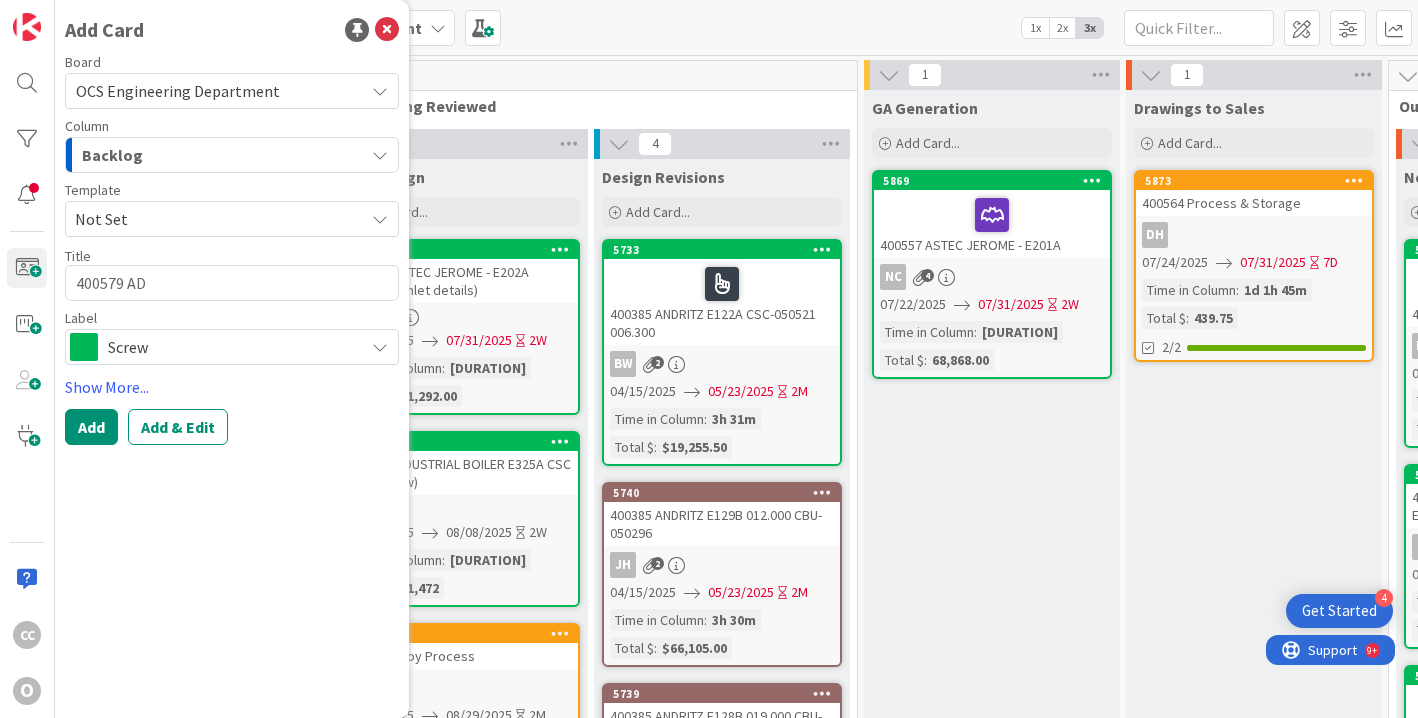 type on "x" 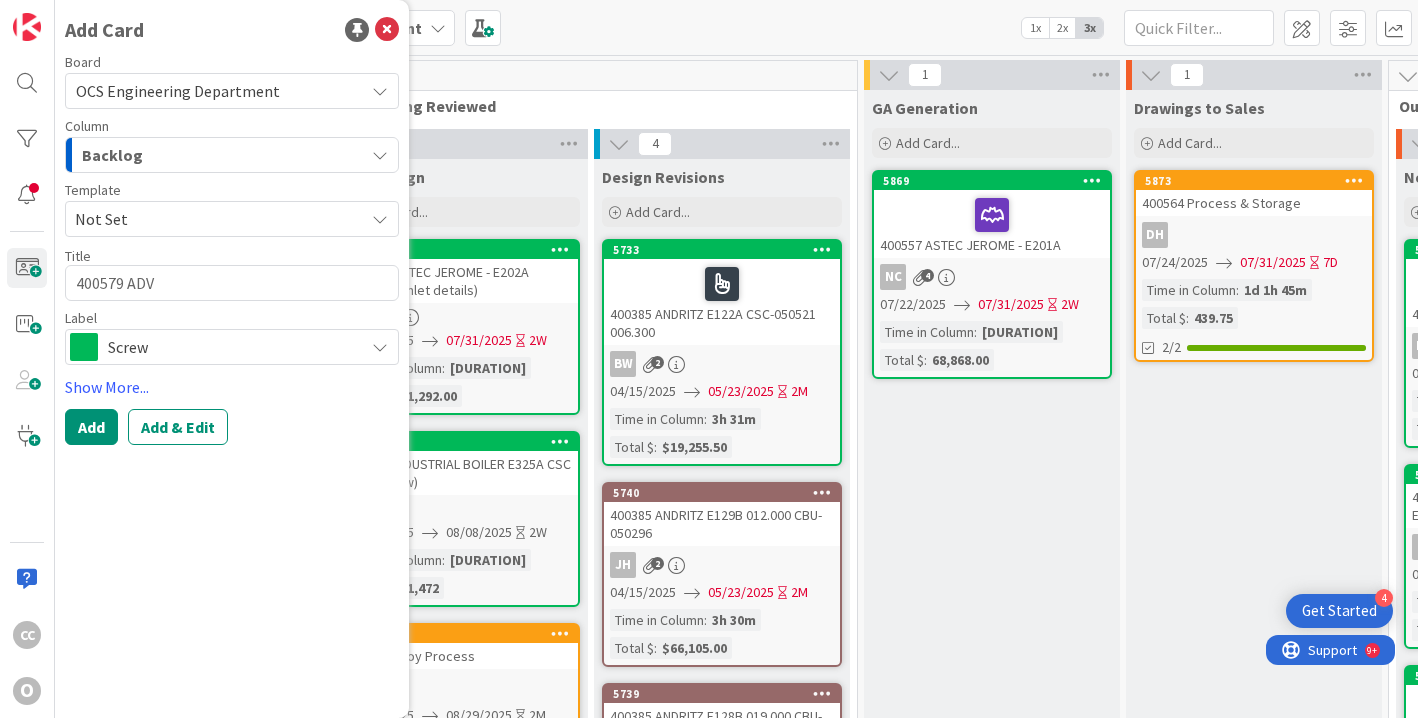type on "x" 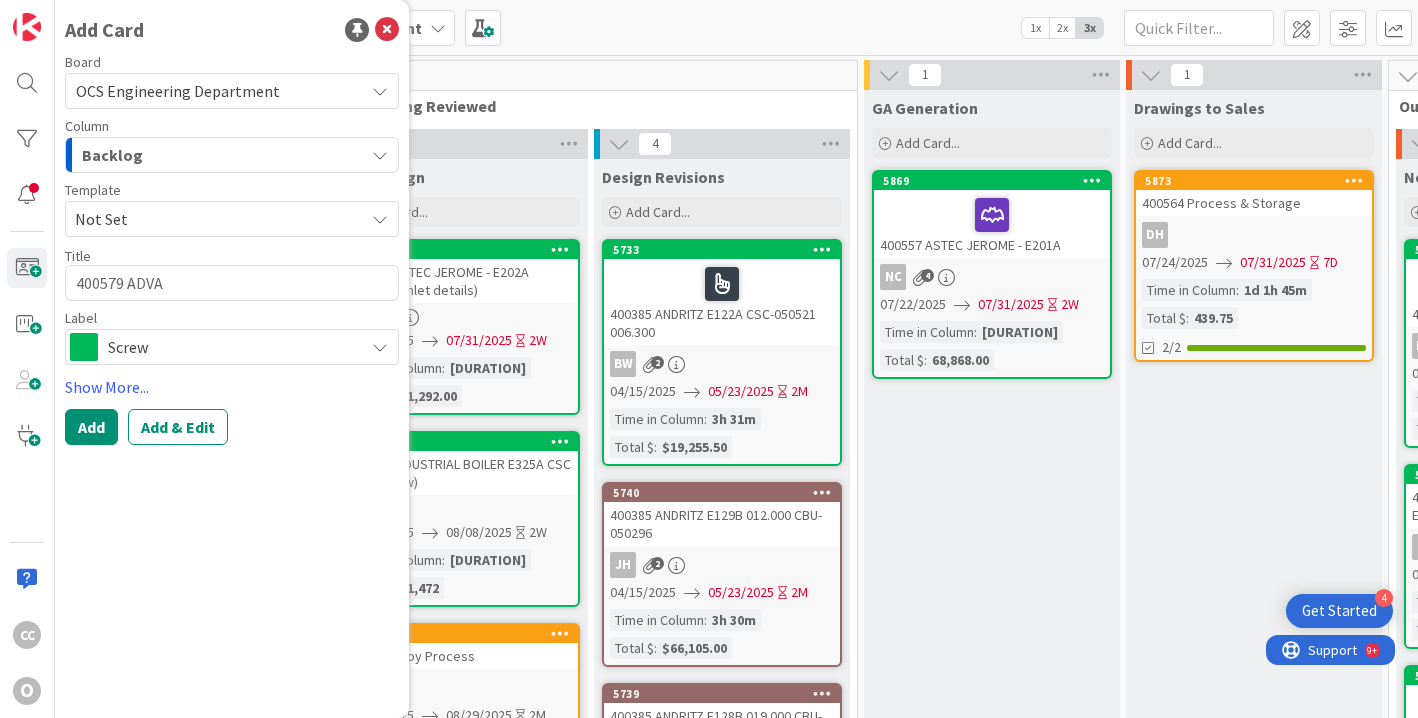 type on "x" 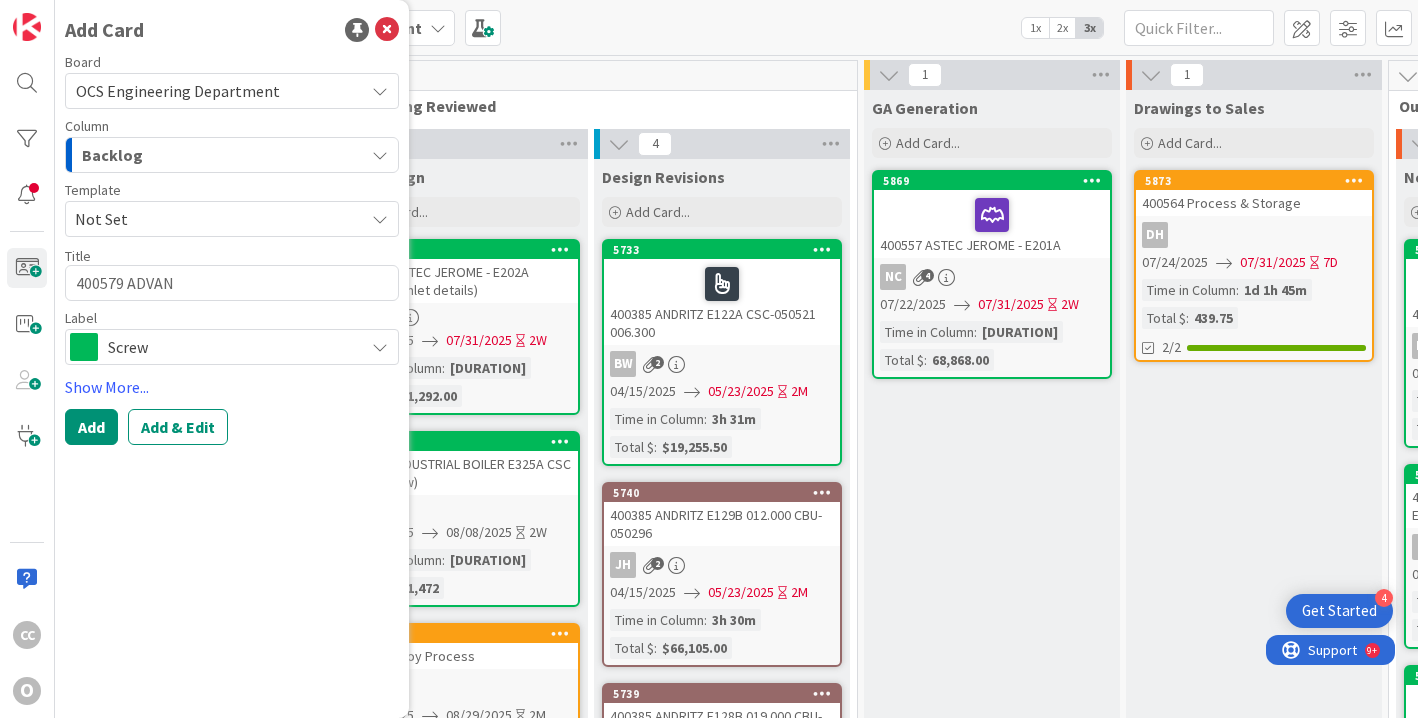 type on "x" 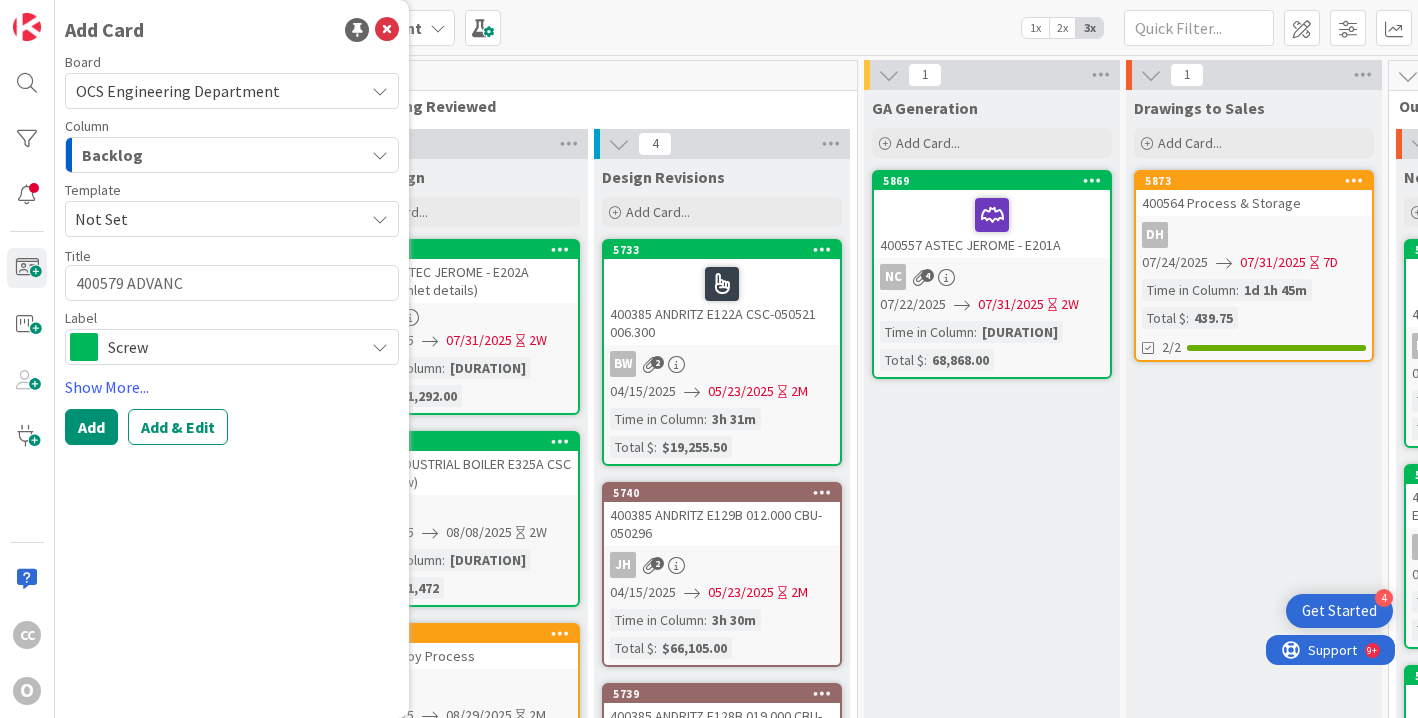 type on "x" 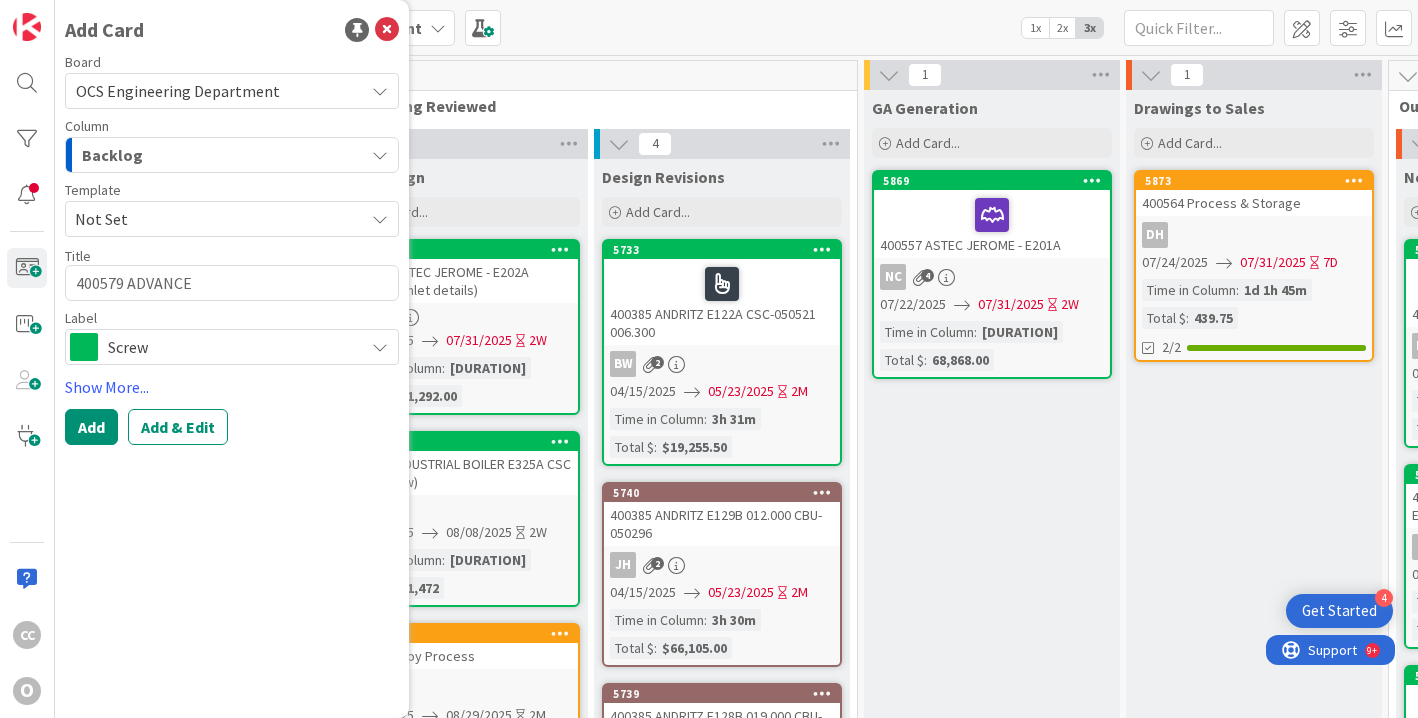 type on "x" 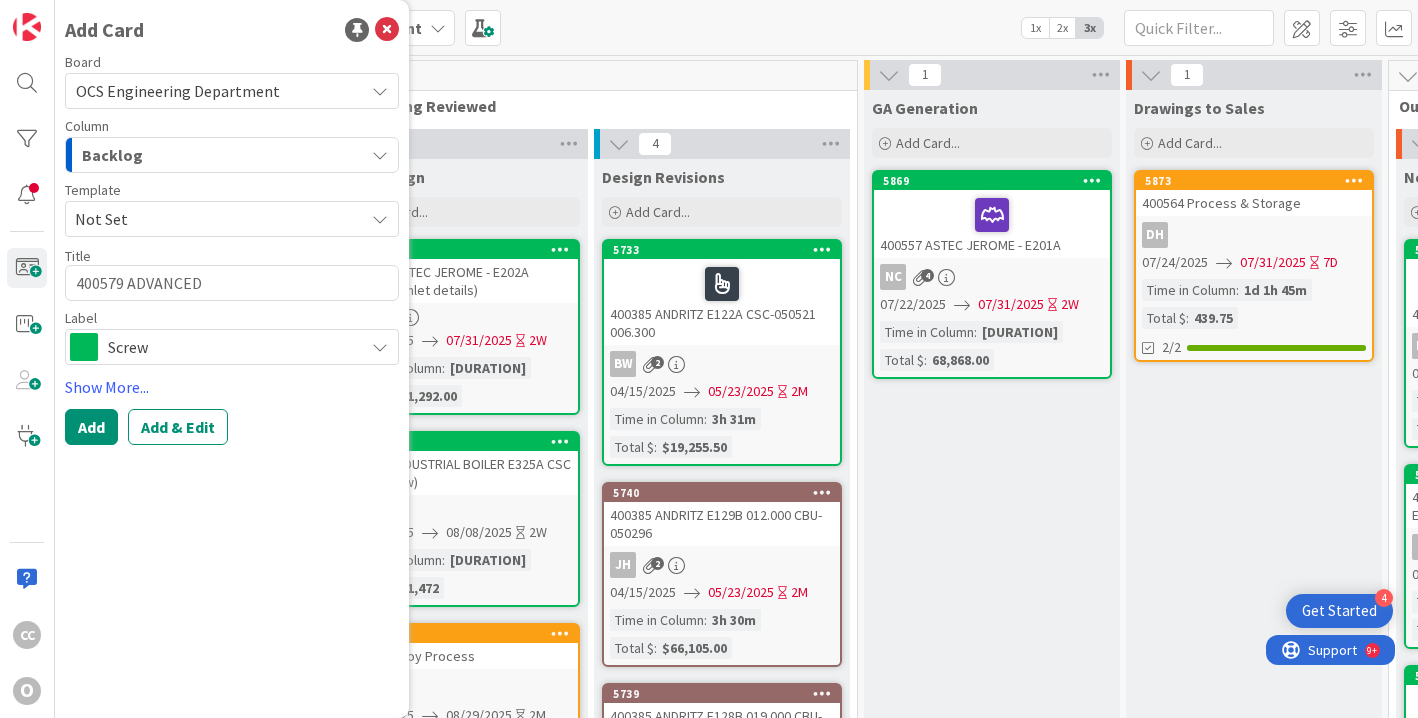 type on "x" 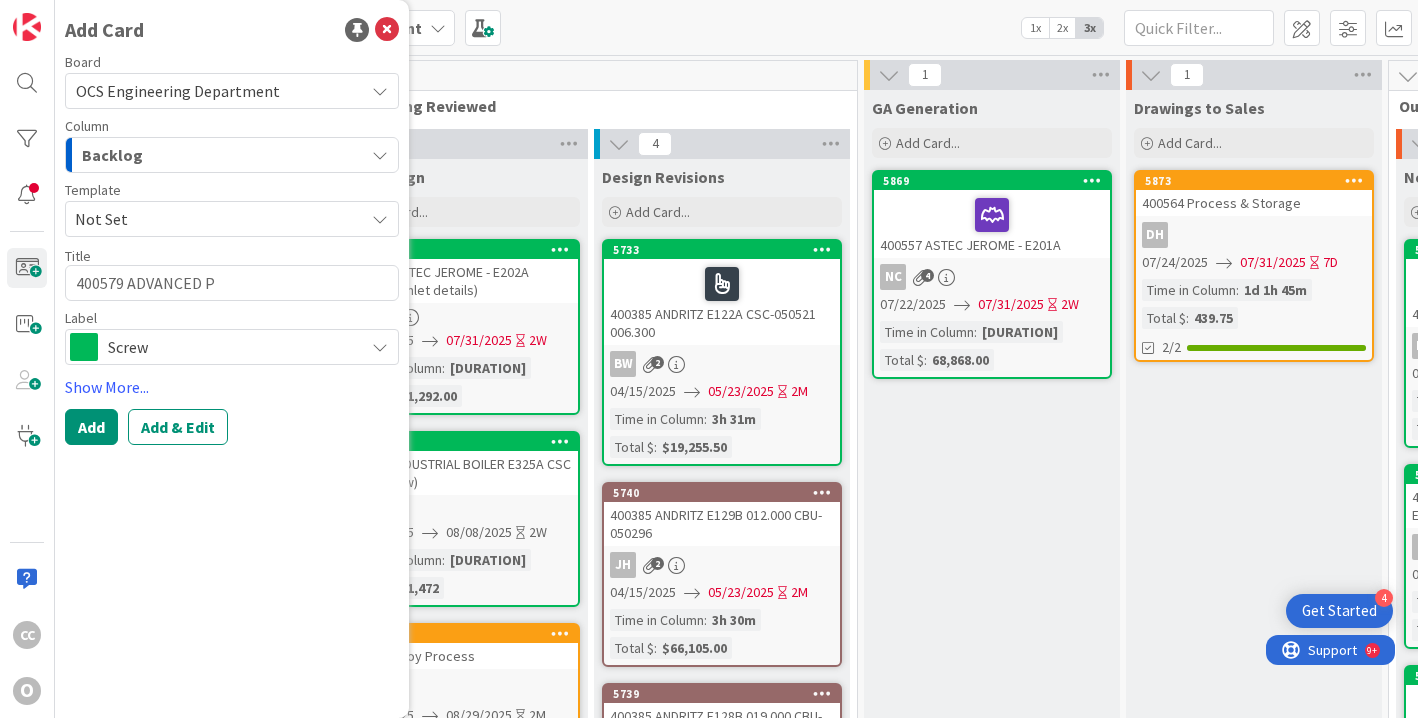 type on "x" 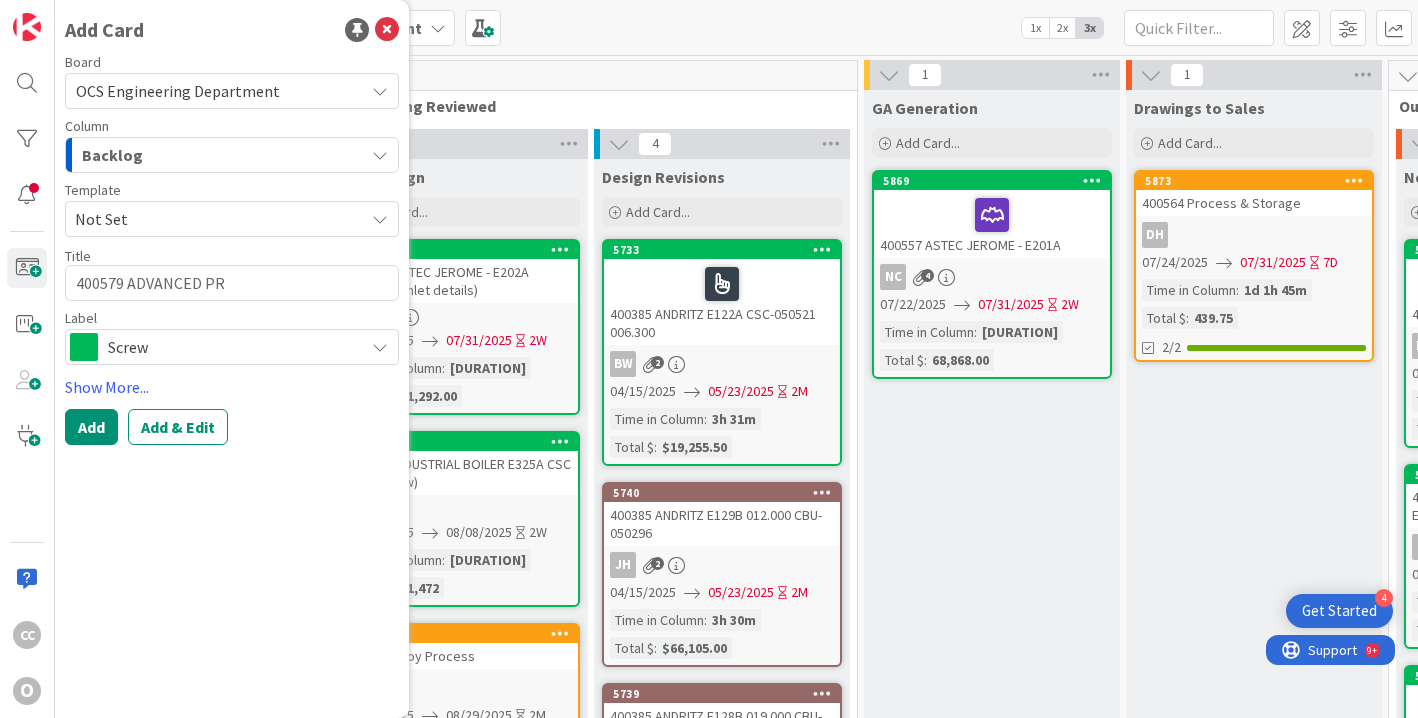 type on "x" 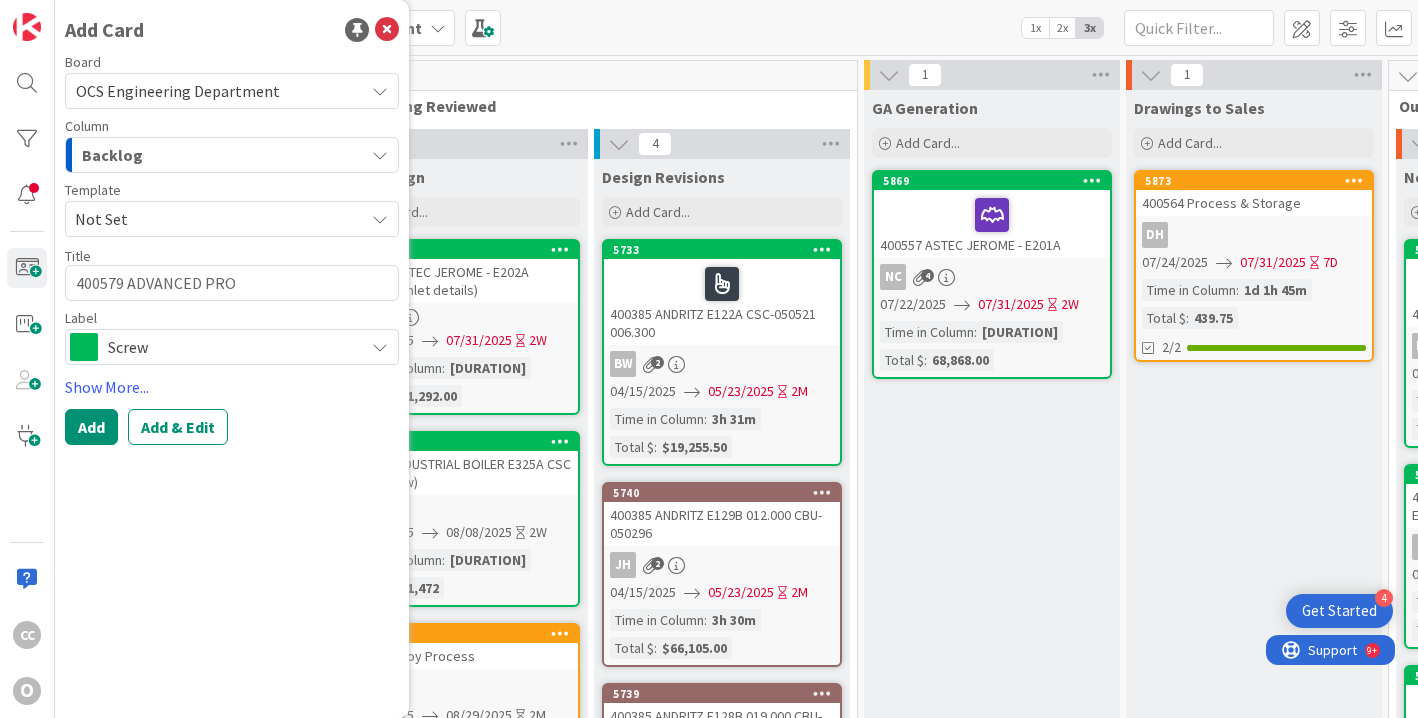 type on "x" 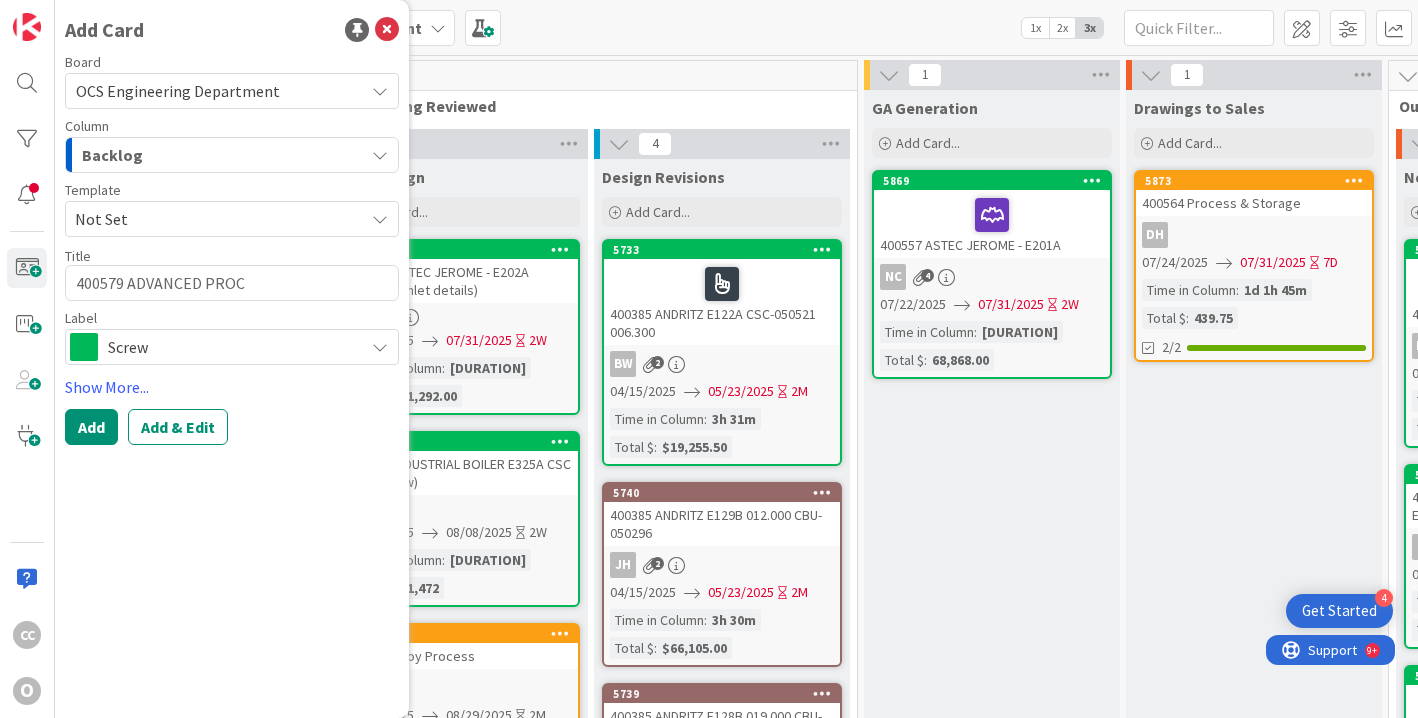 type on "x" 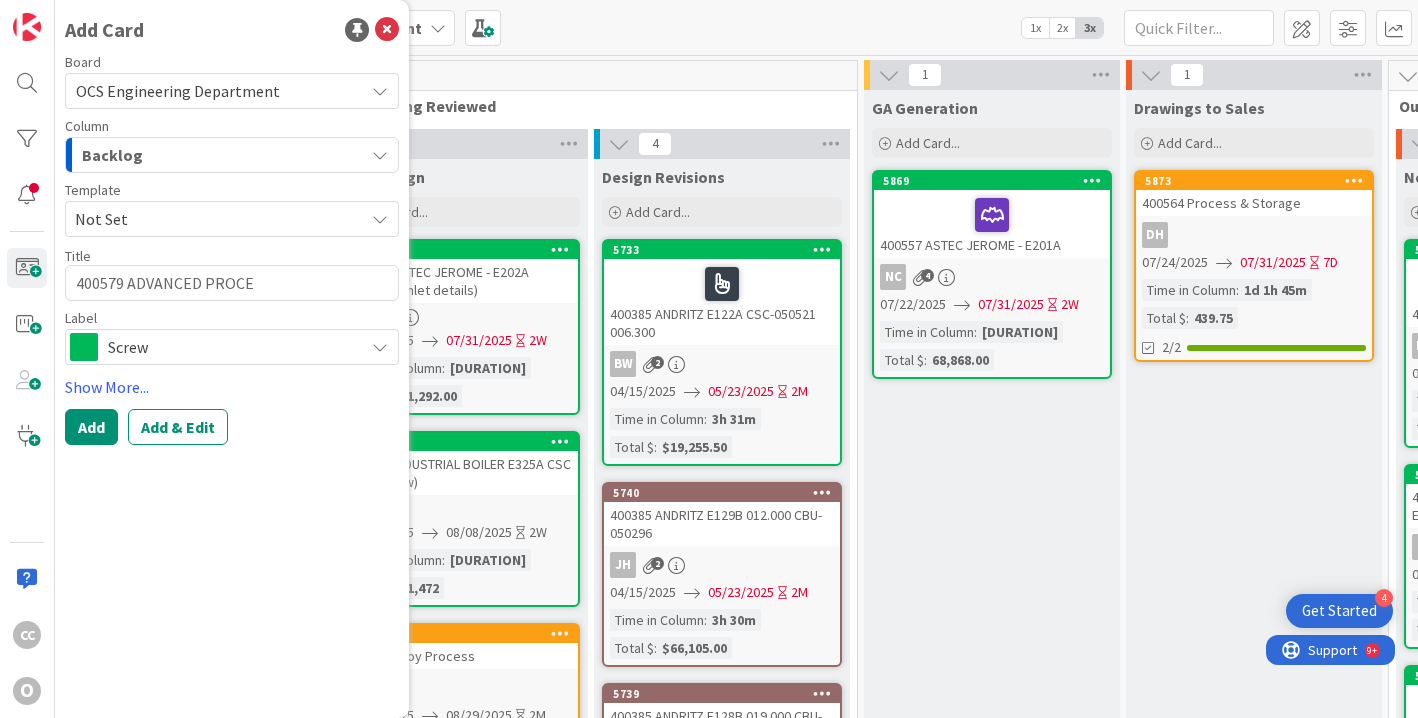type on "x" 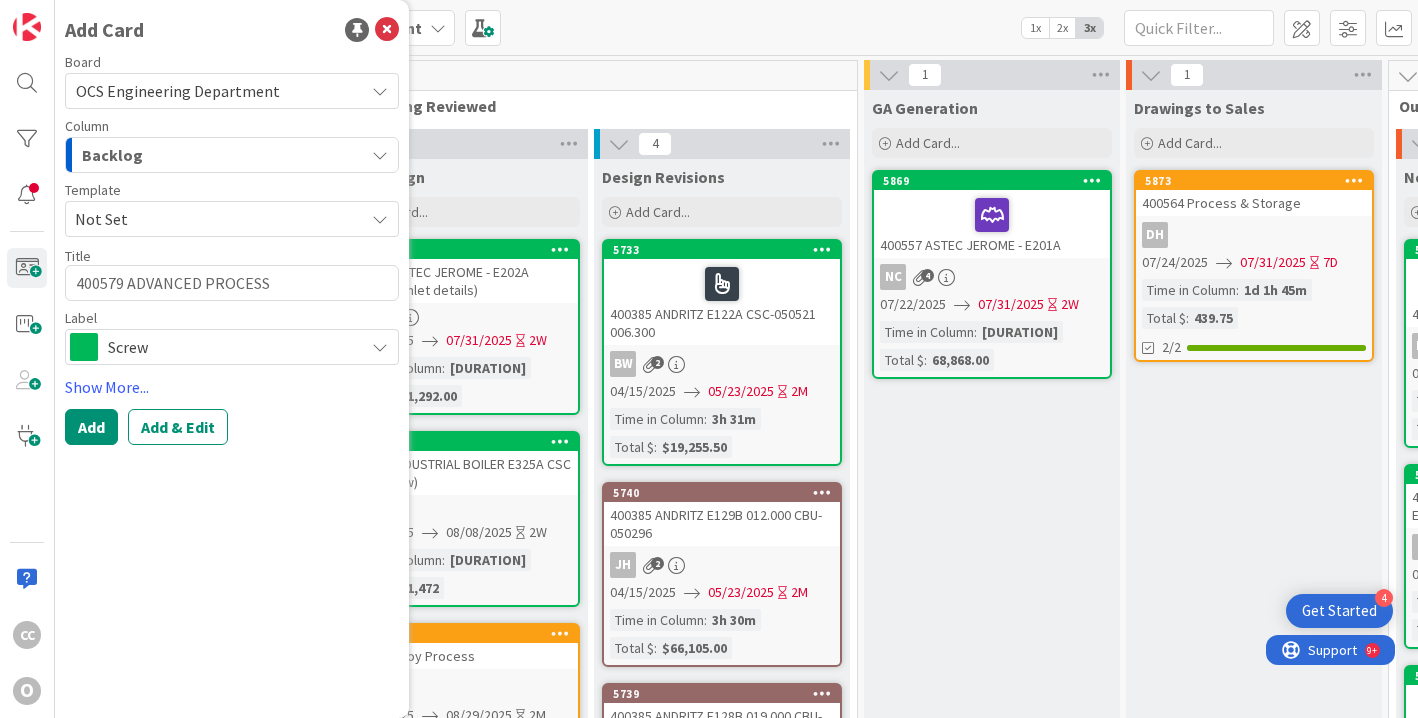 type on "x" 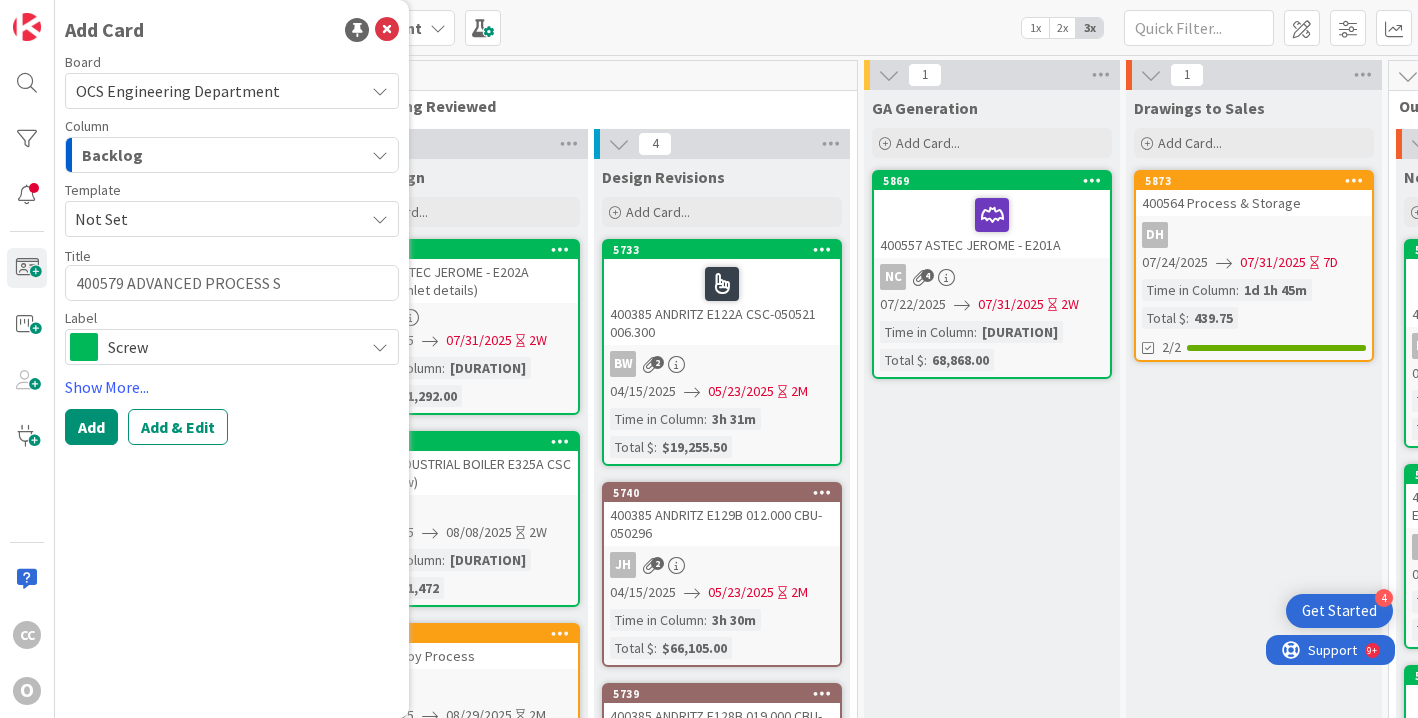 type on "x" 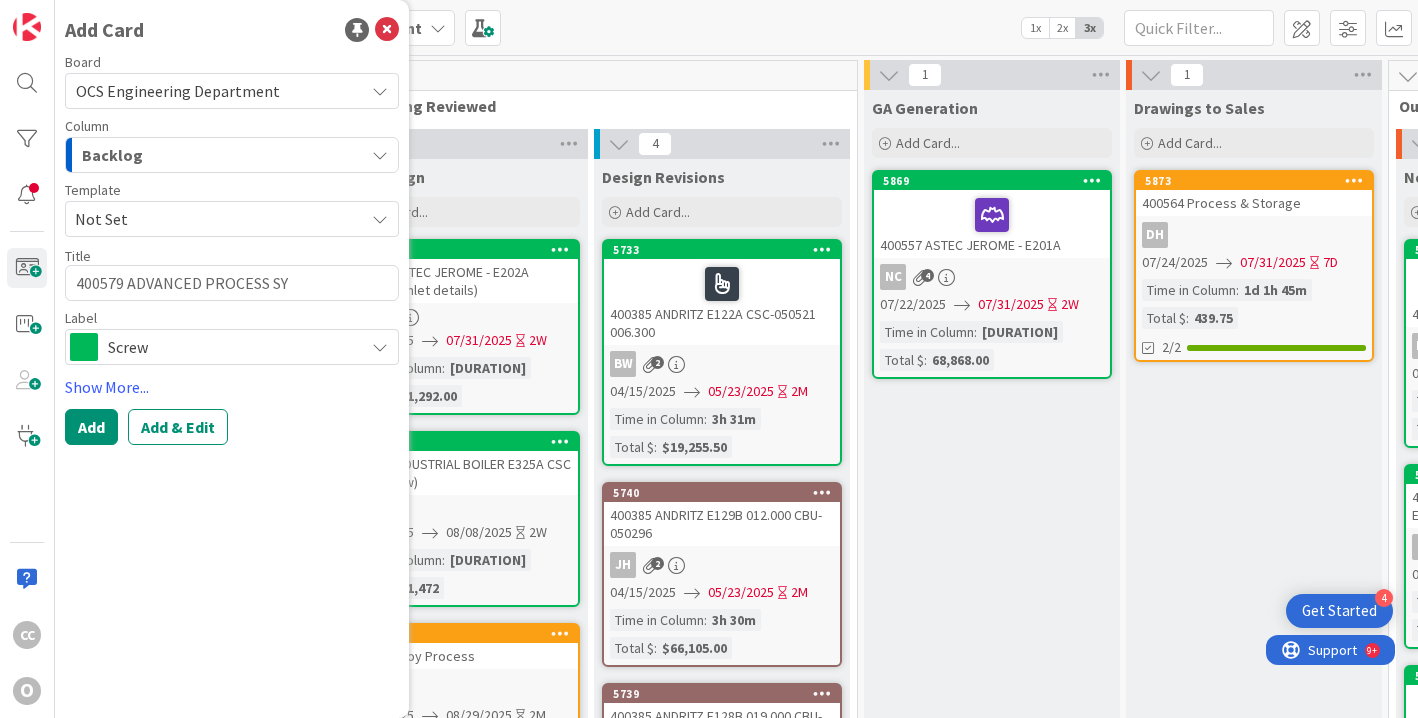 type on "x" 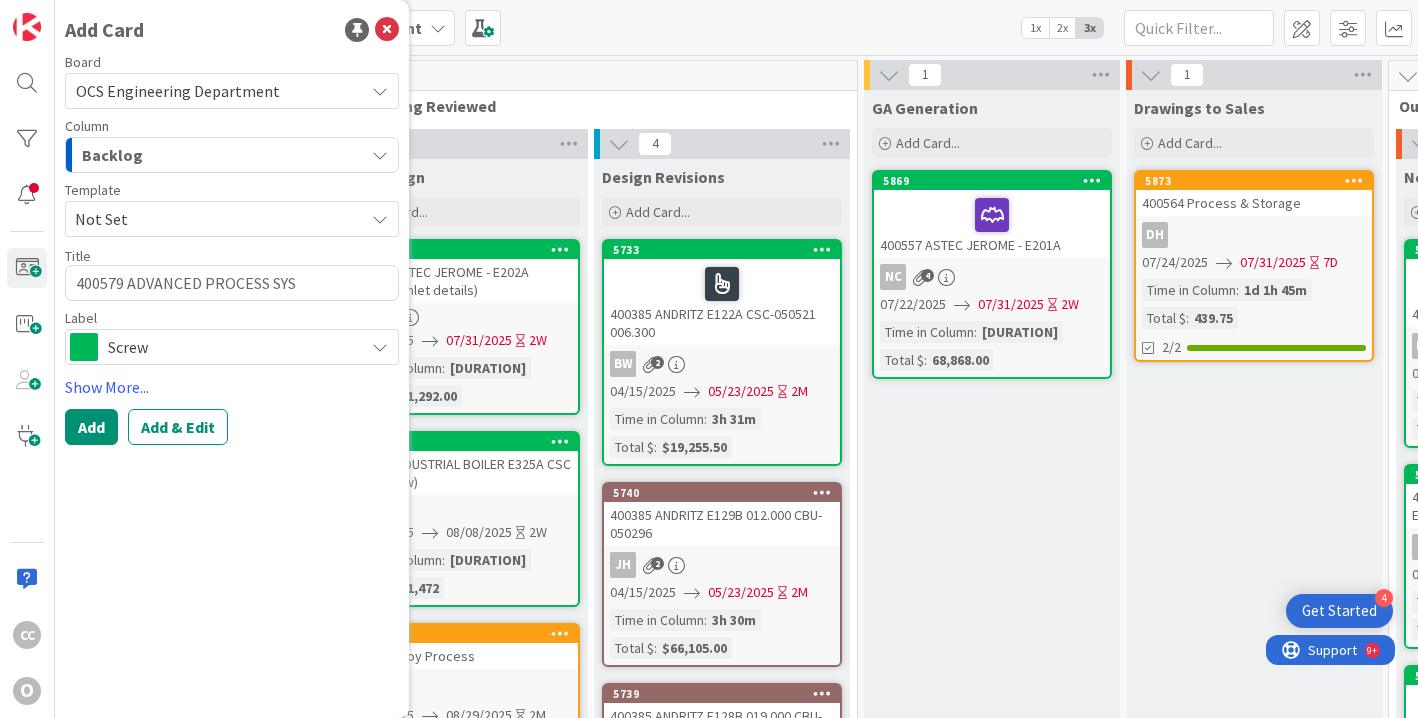 type on "x" 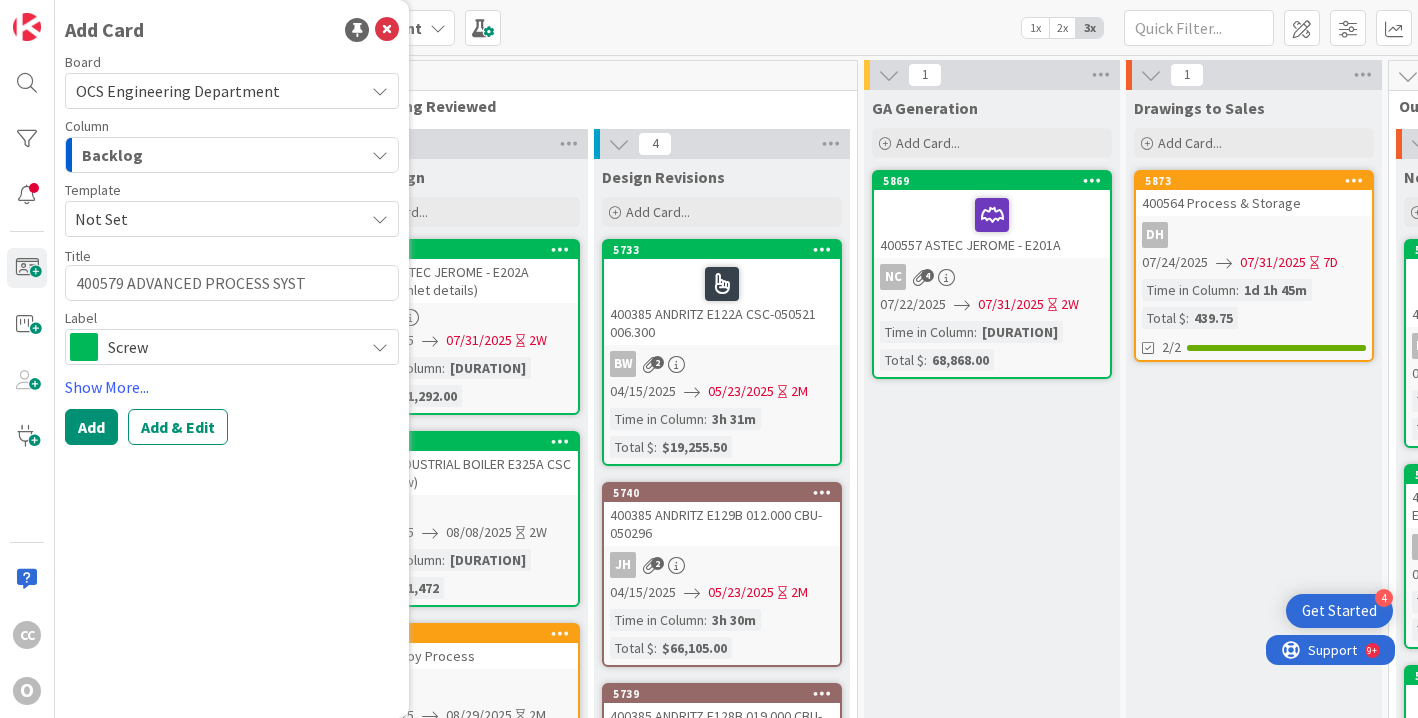 type on "x" 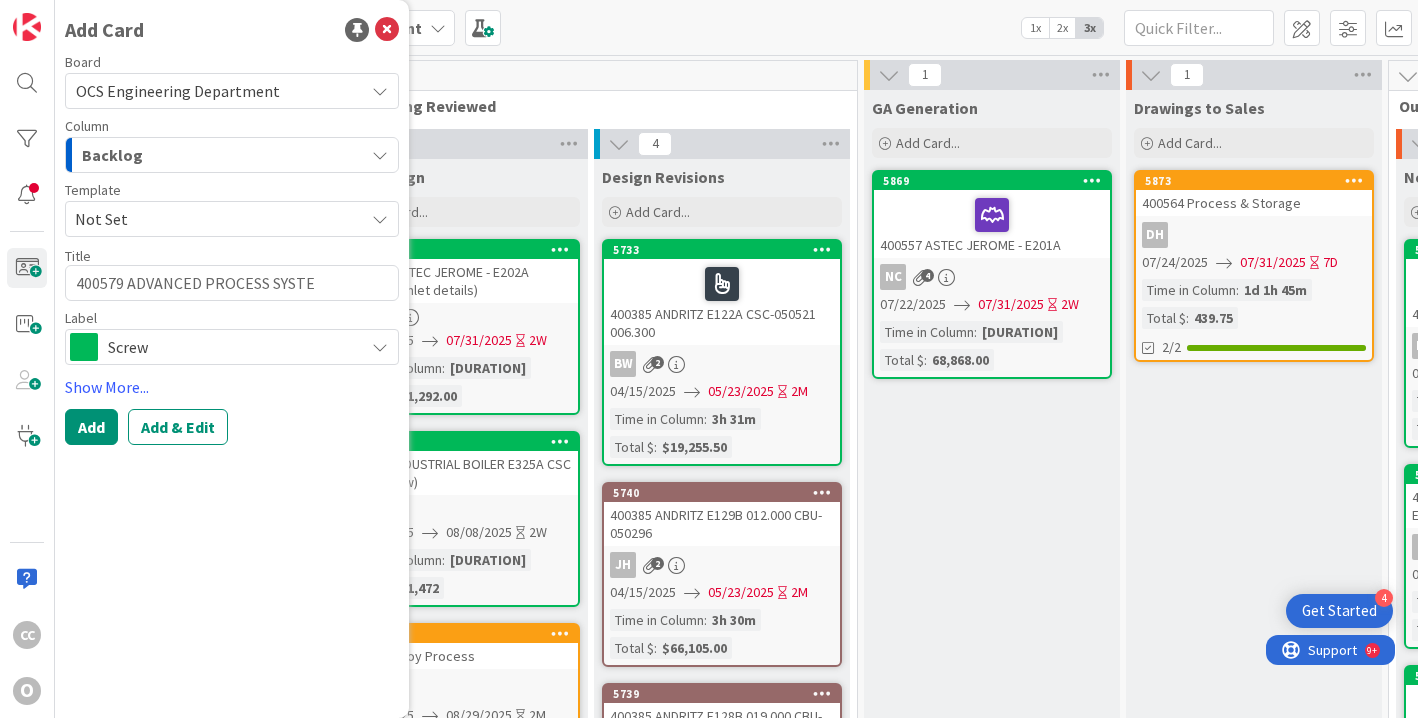 type on "x" 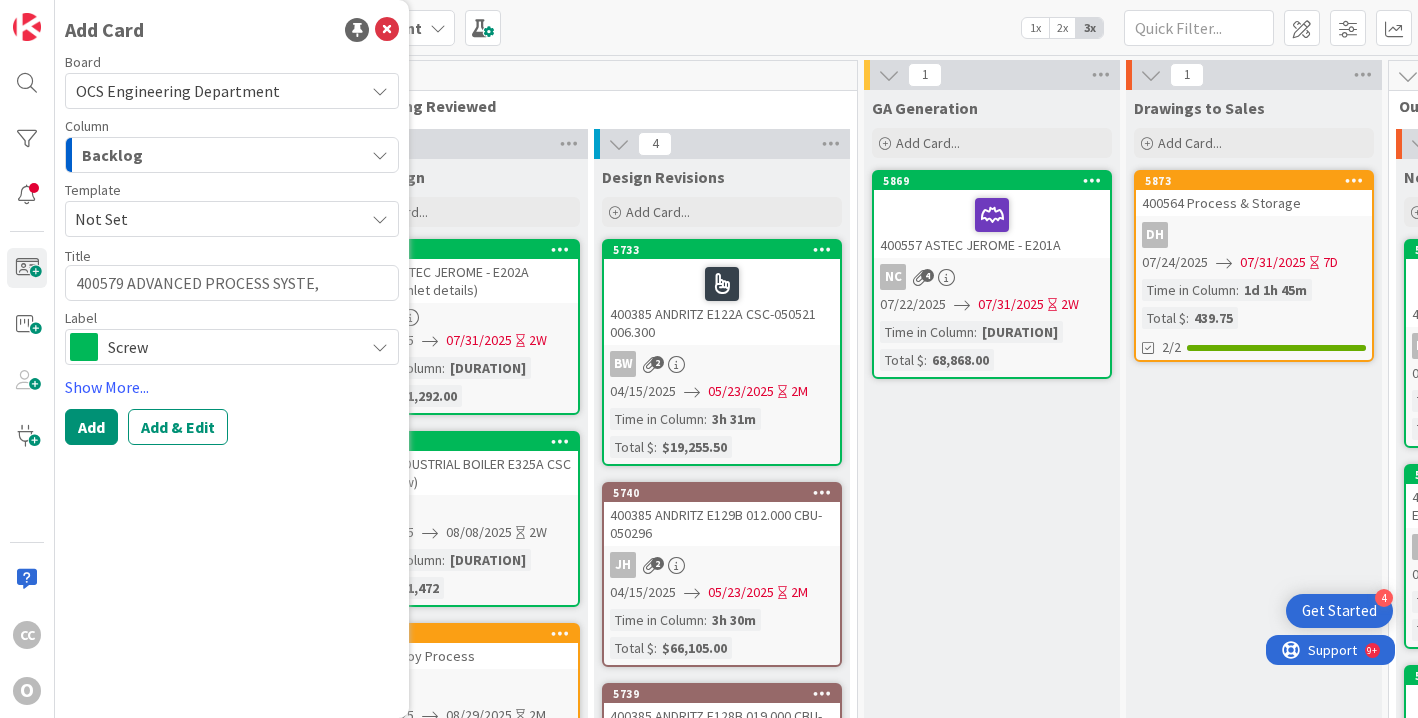 type on "x" 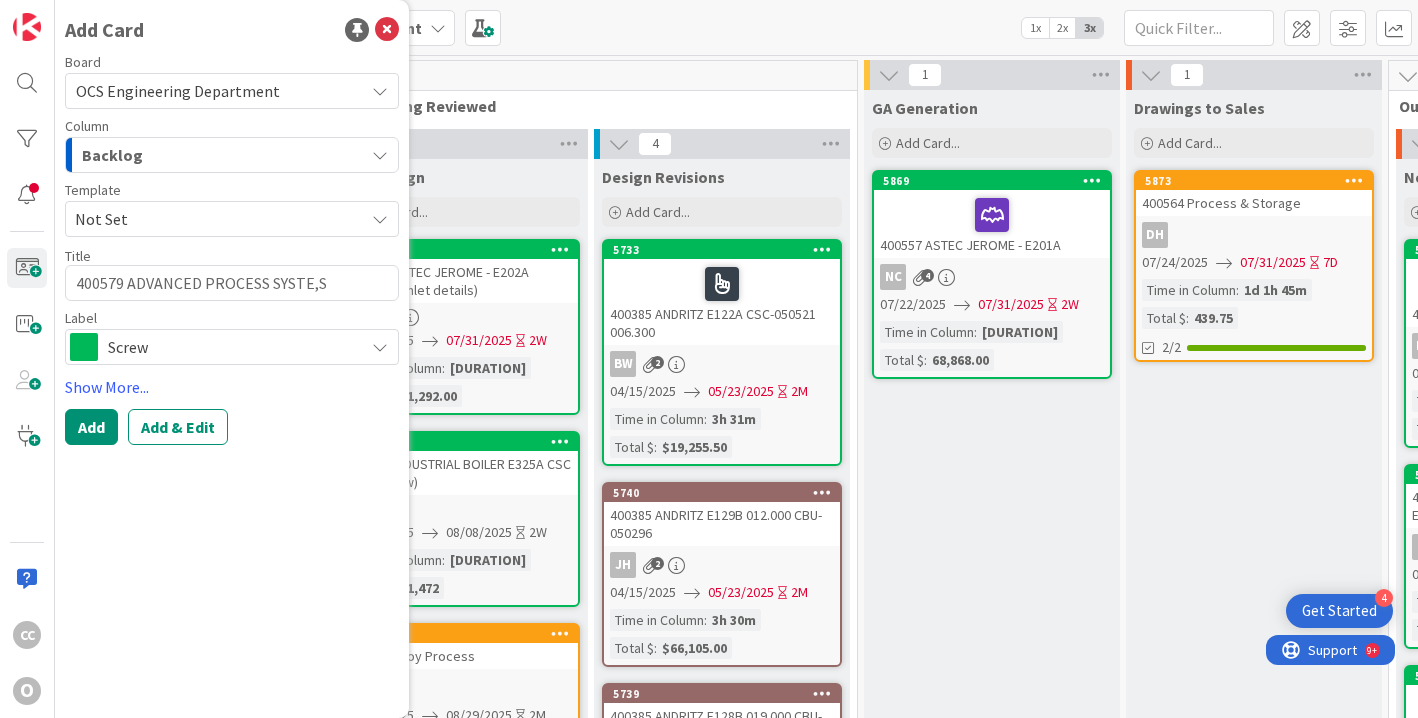 type on "x" 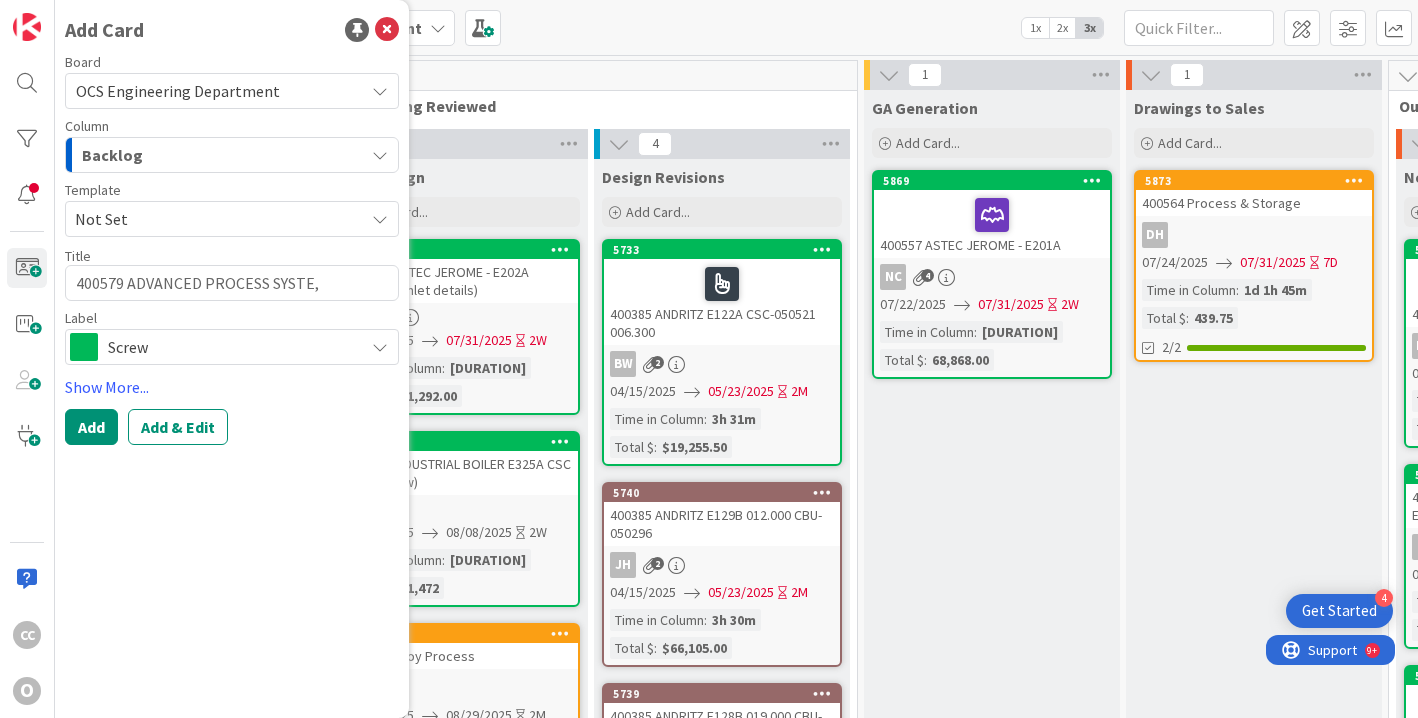 type on "x" 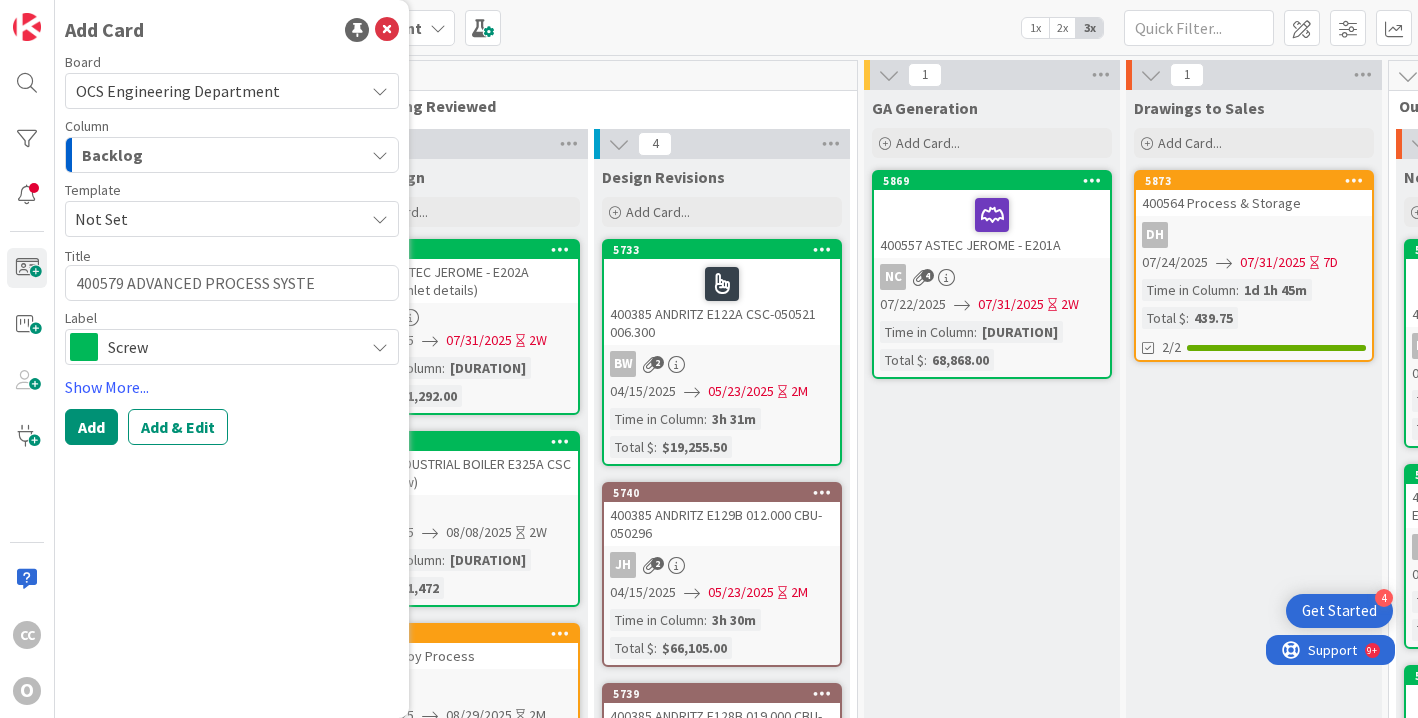 type on "x" 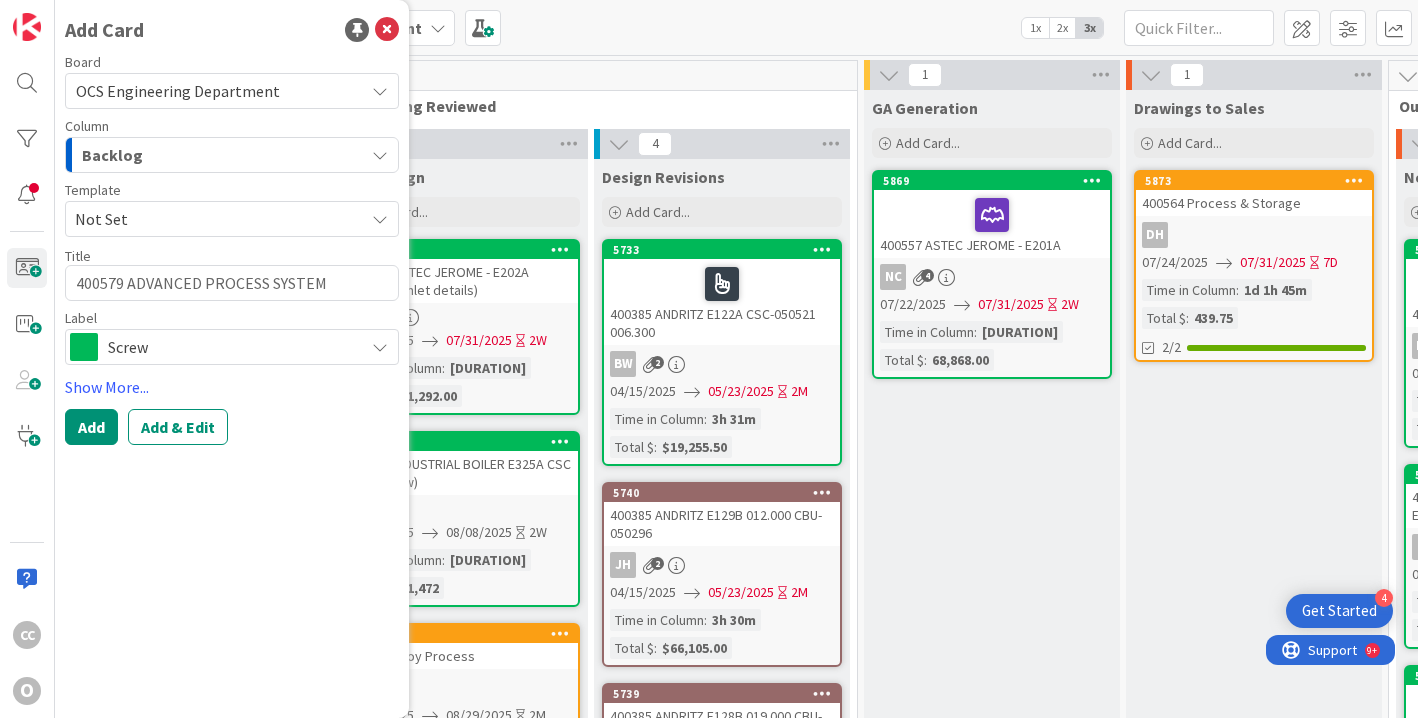 type on "x" 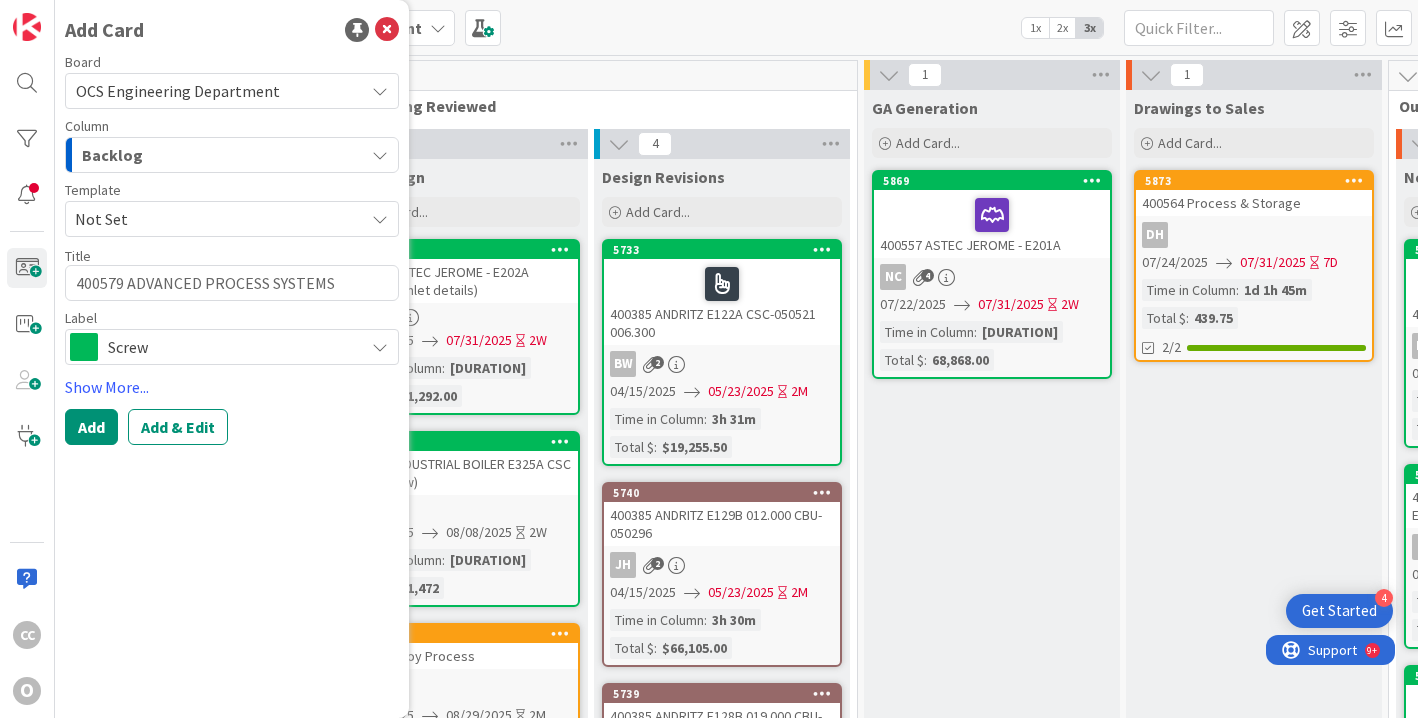 type on "x" 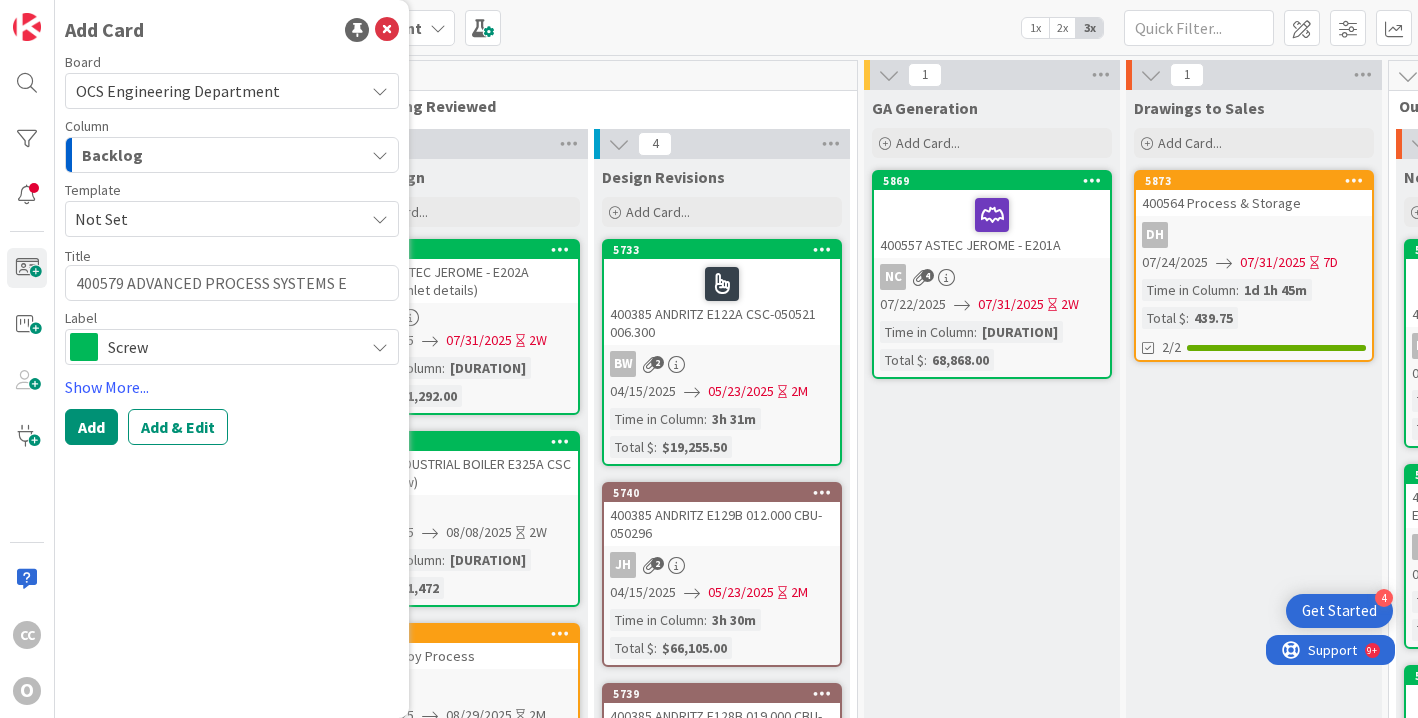 type on "x" 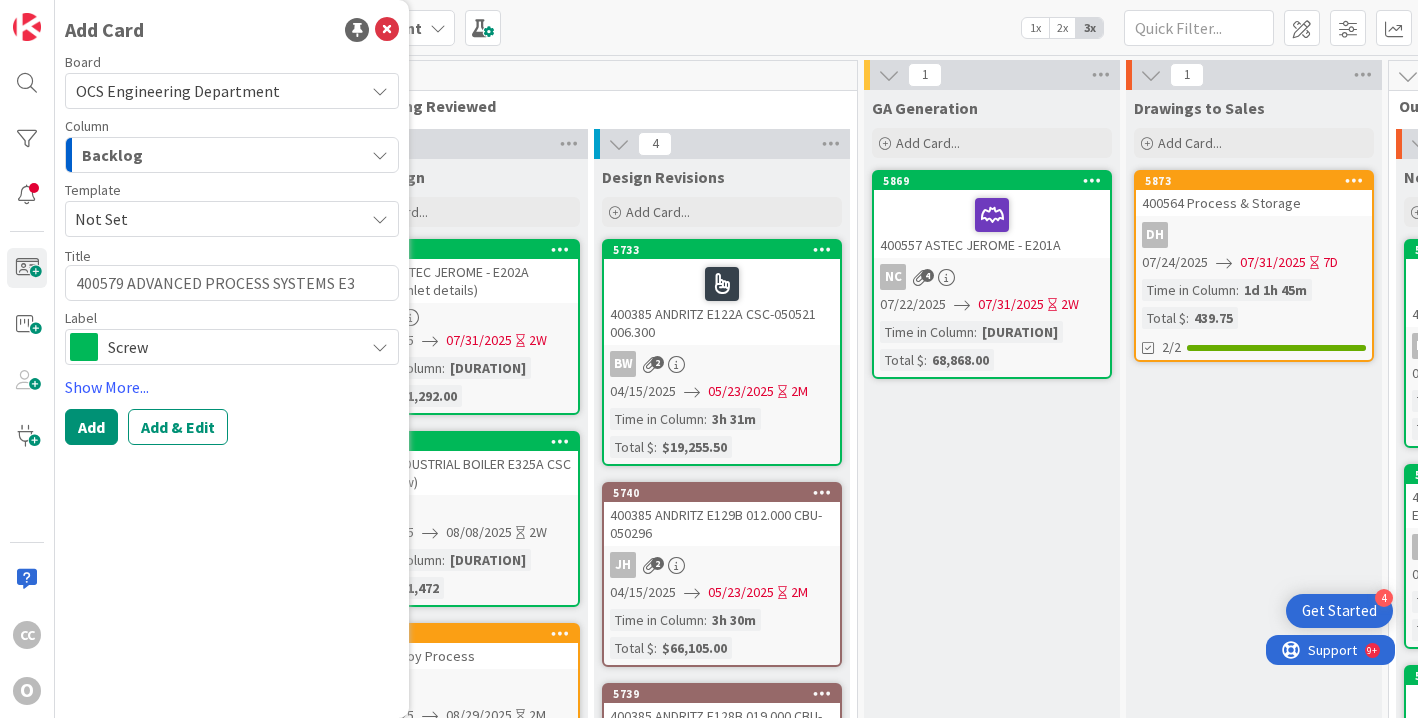 type on "x" 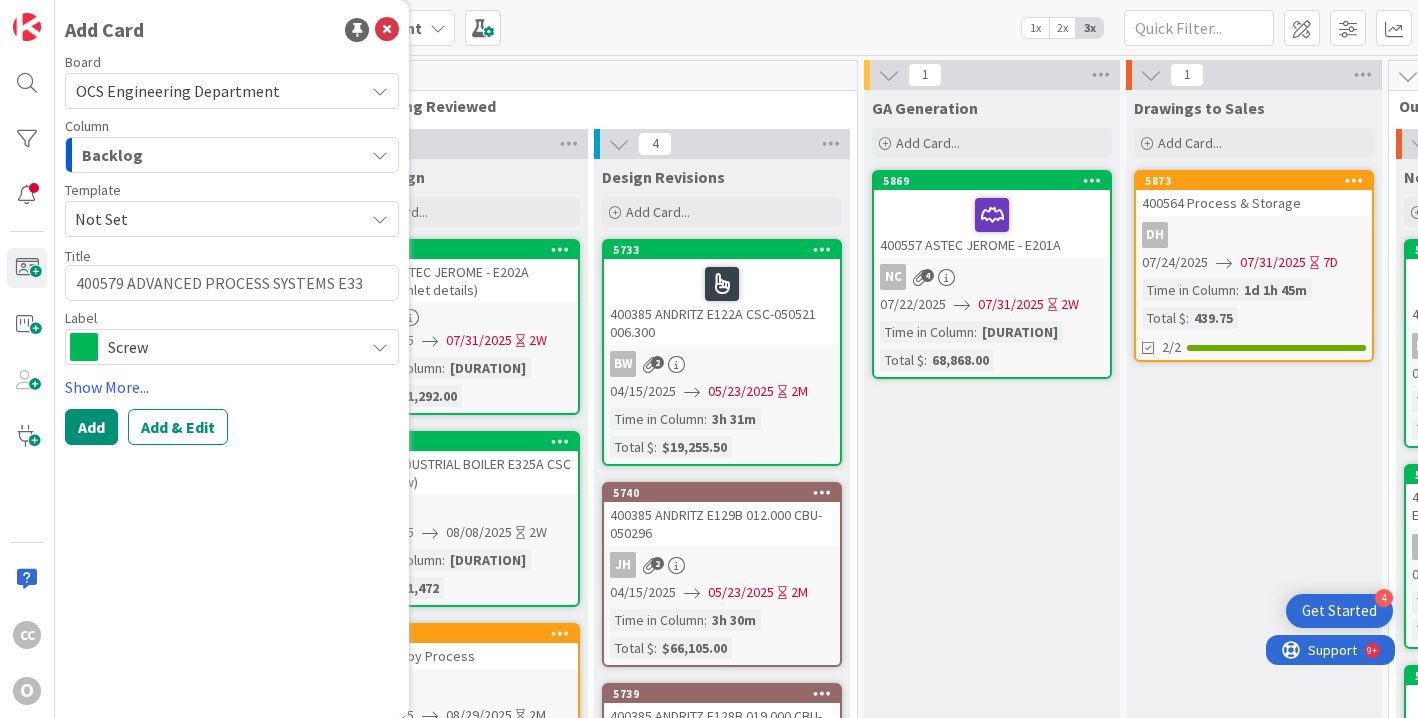 type on "x" 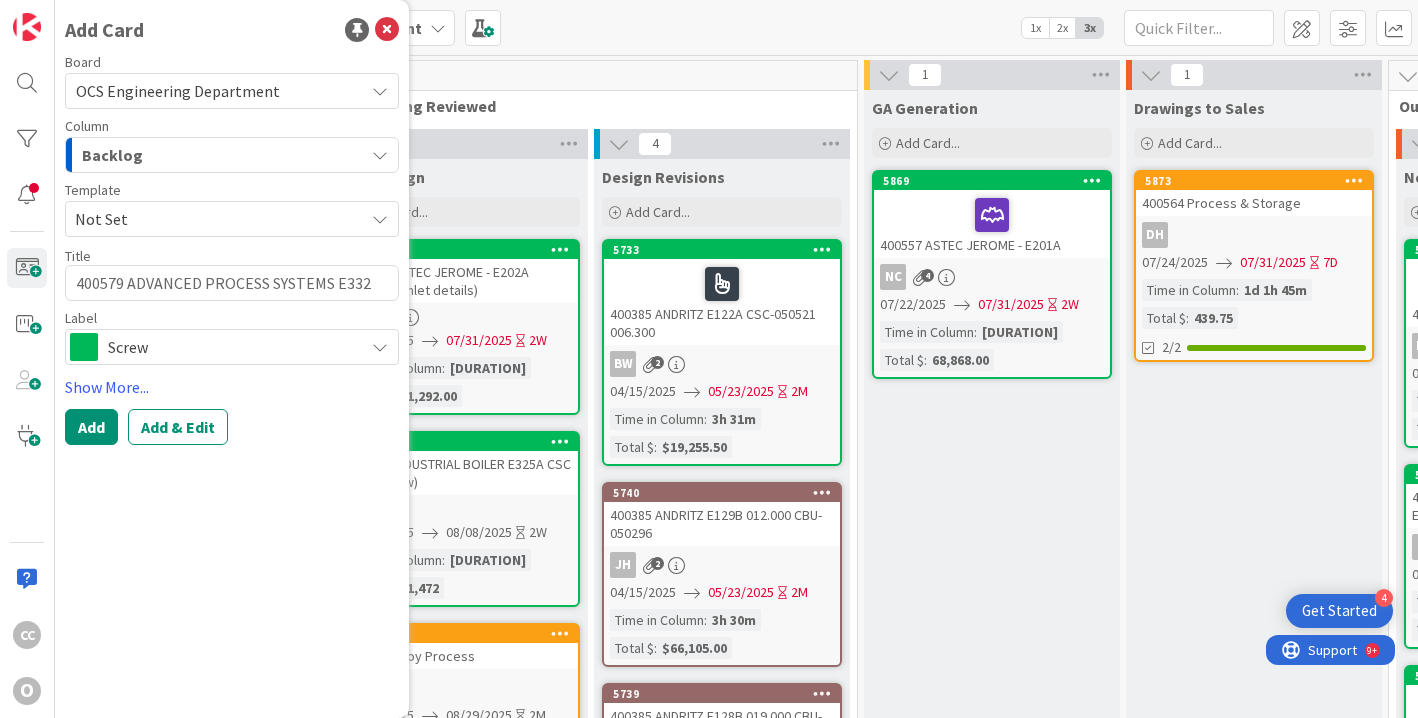 type on "x" 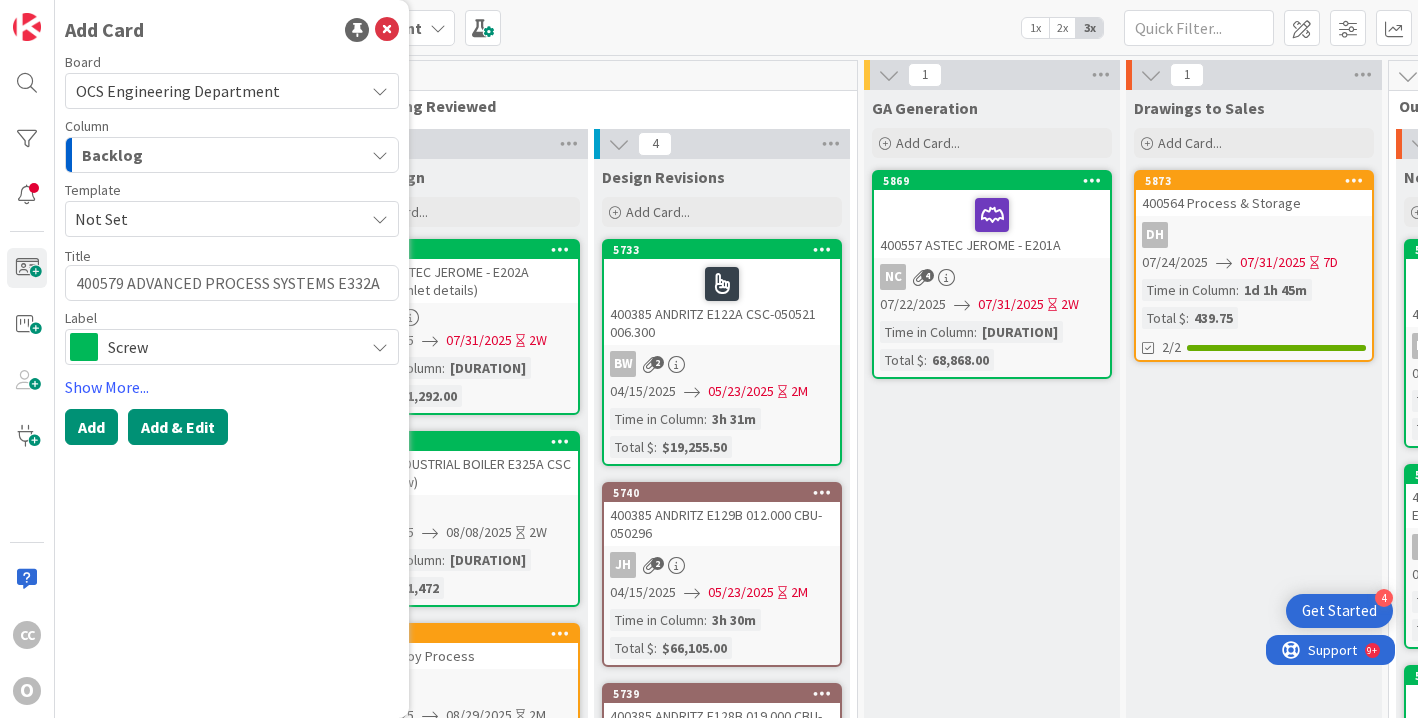 type on "400579 ADVANCED PROCESS SYSTEMS E332A" 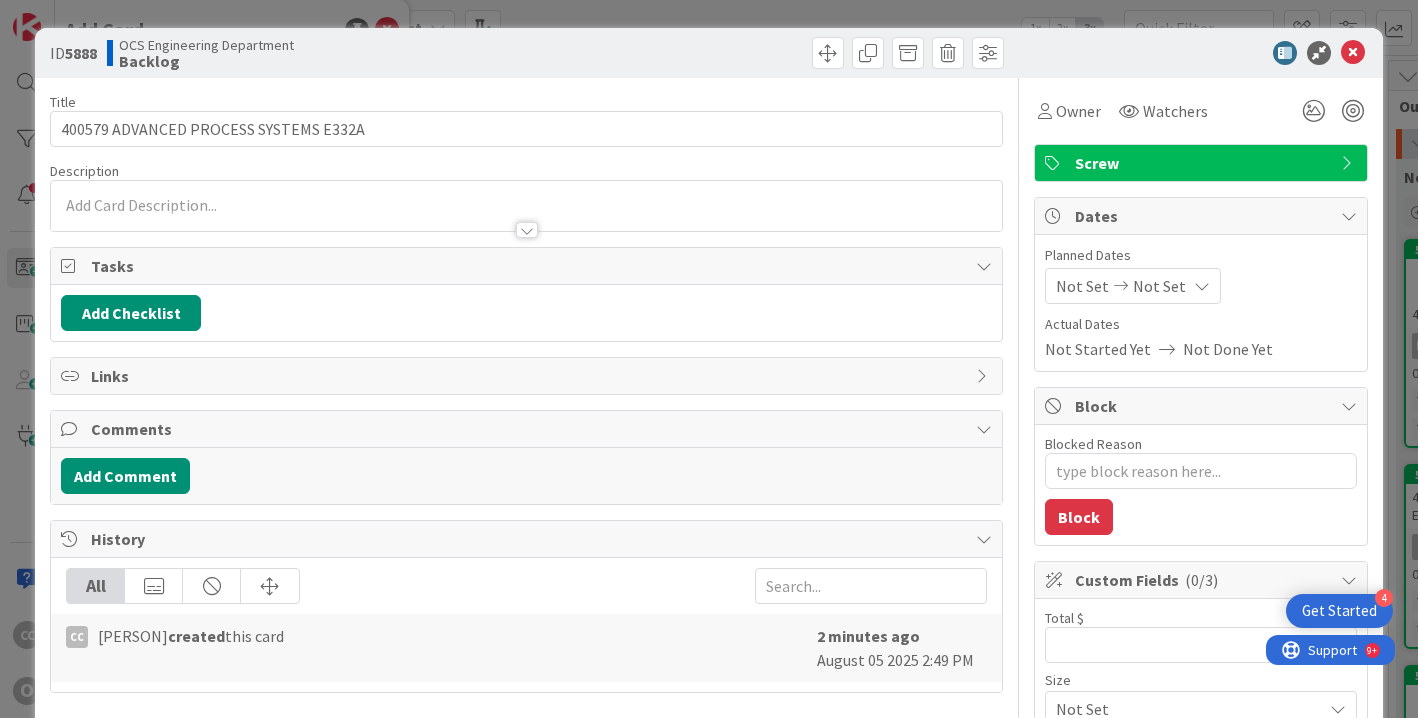 type on "x" 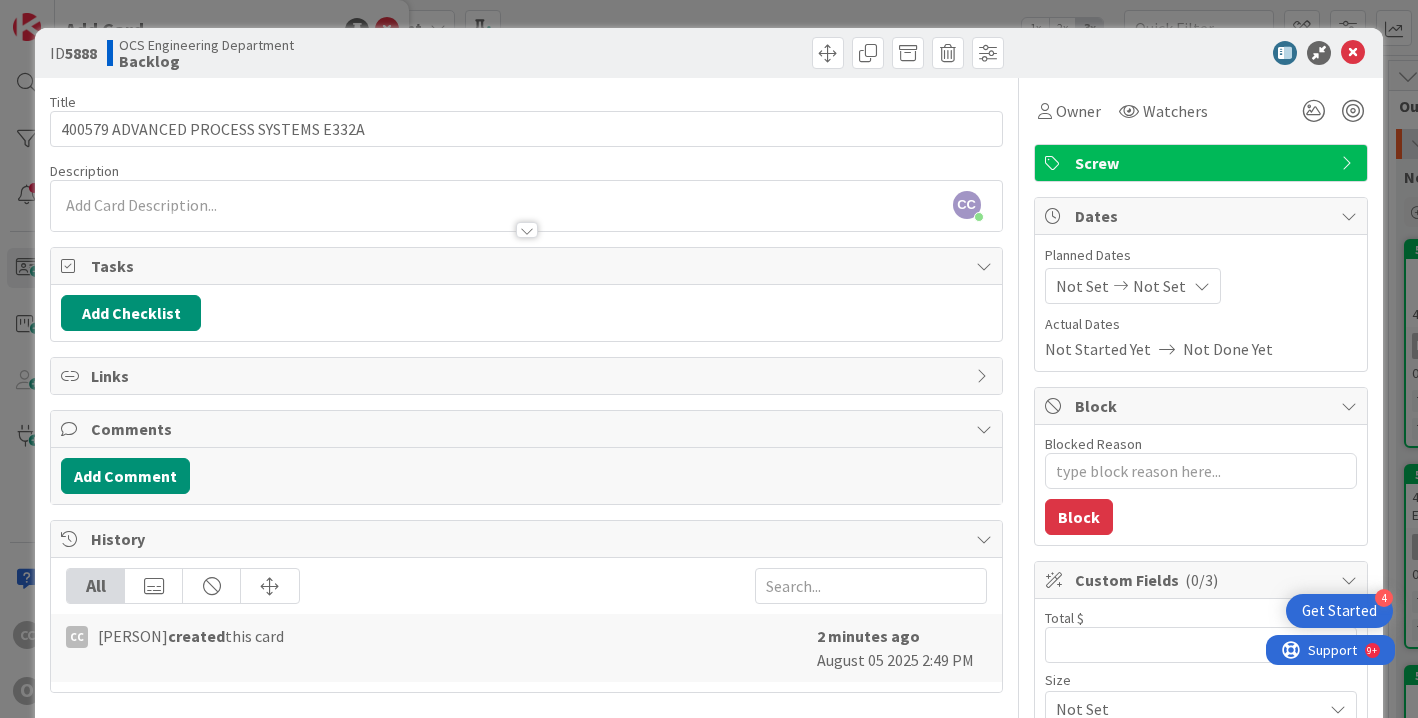 click on "Not Set Not Set" at bounding box center [1133, 286] 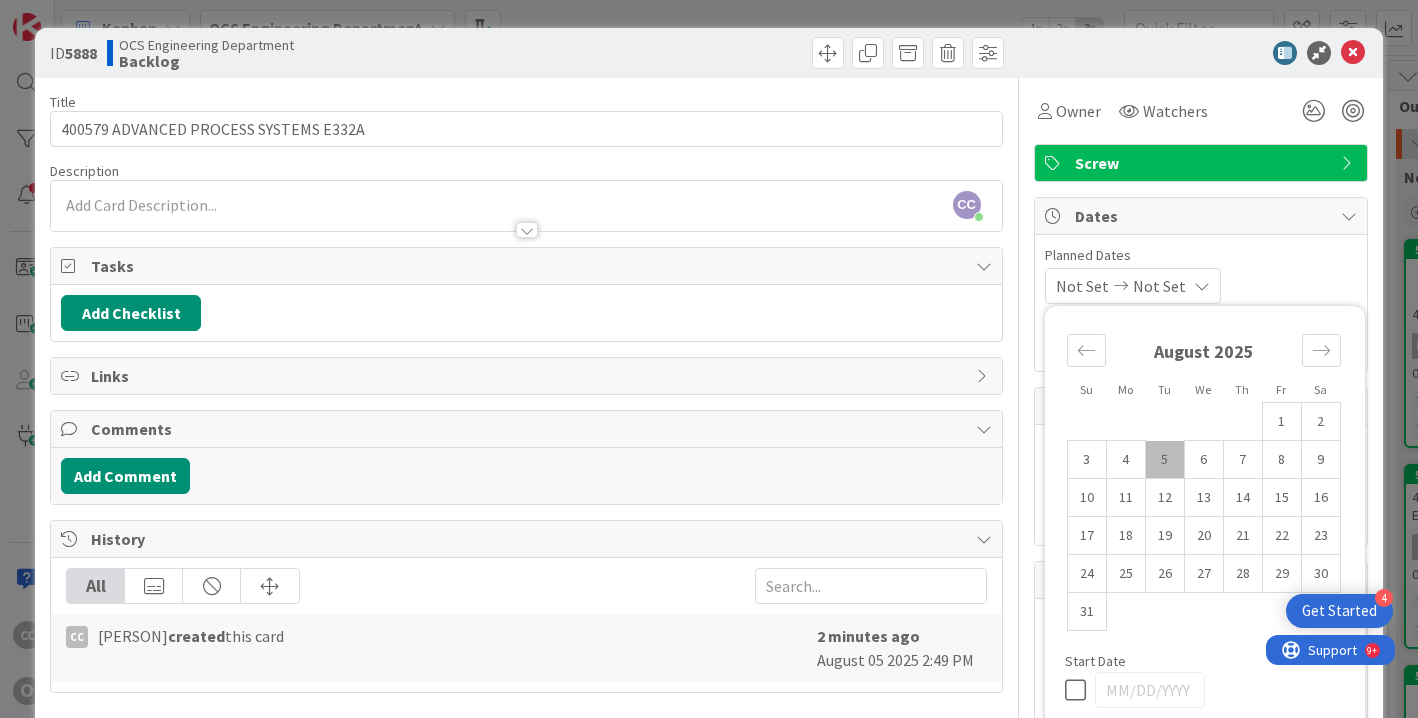 click on "5" at bounding box center (1164, 460) 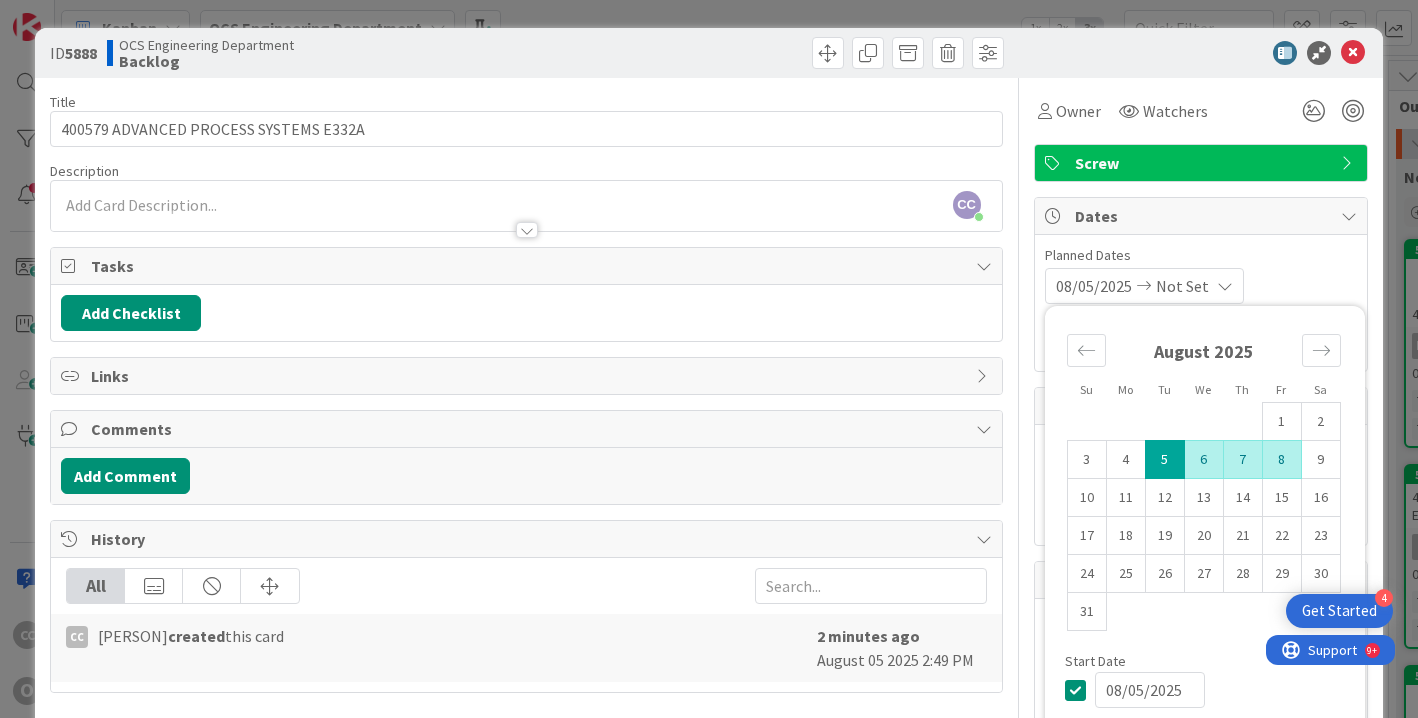 type on "x" 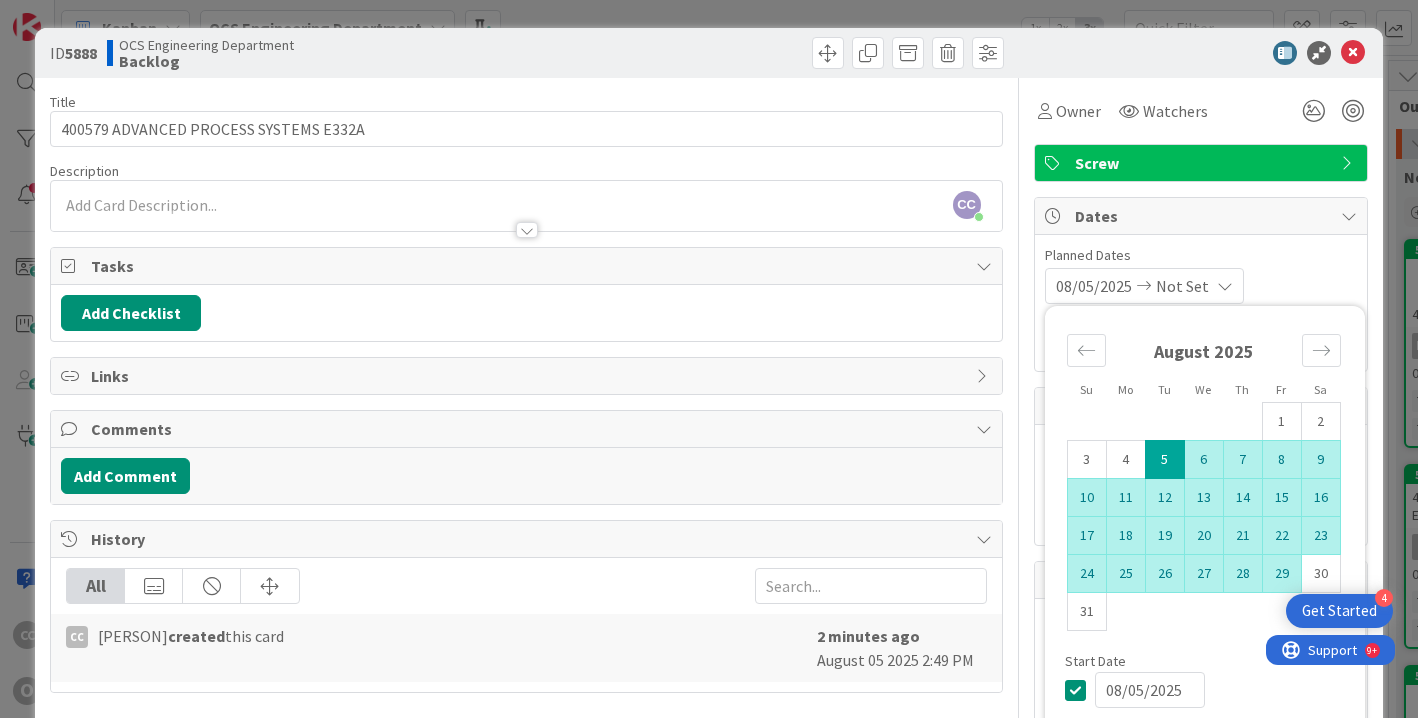click on "29" at bounding box center [1281, 574] 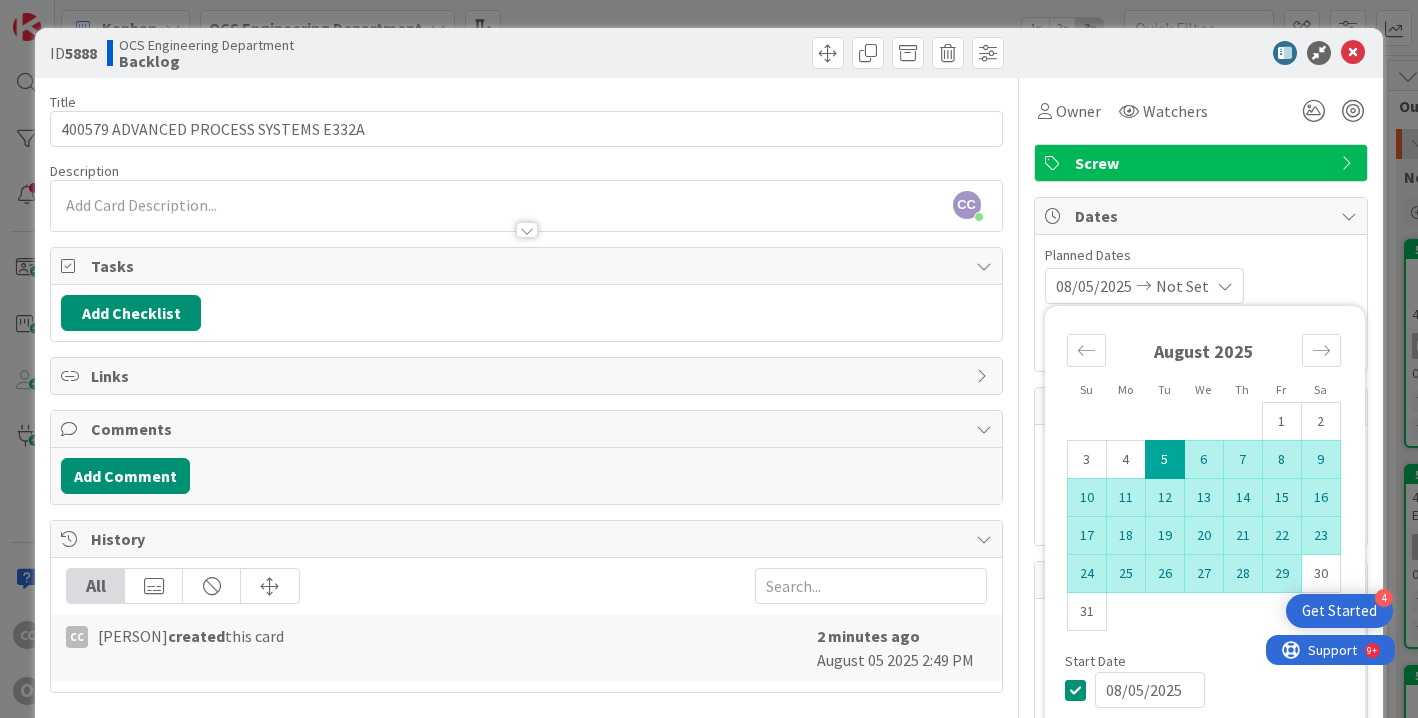 type on "08/29/2025" 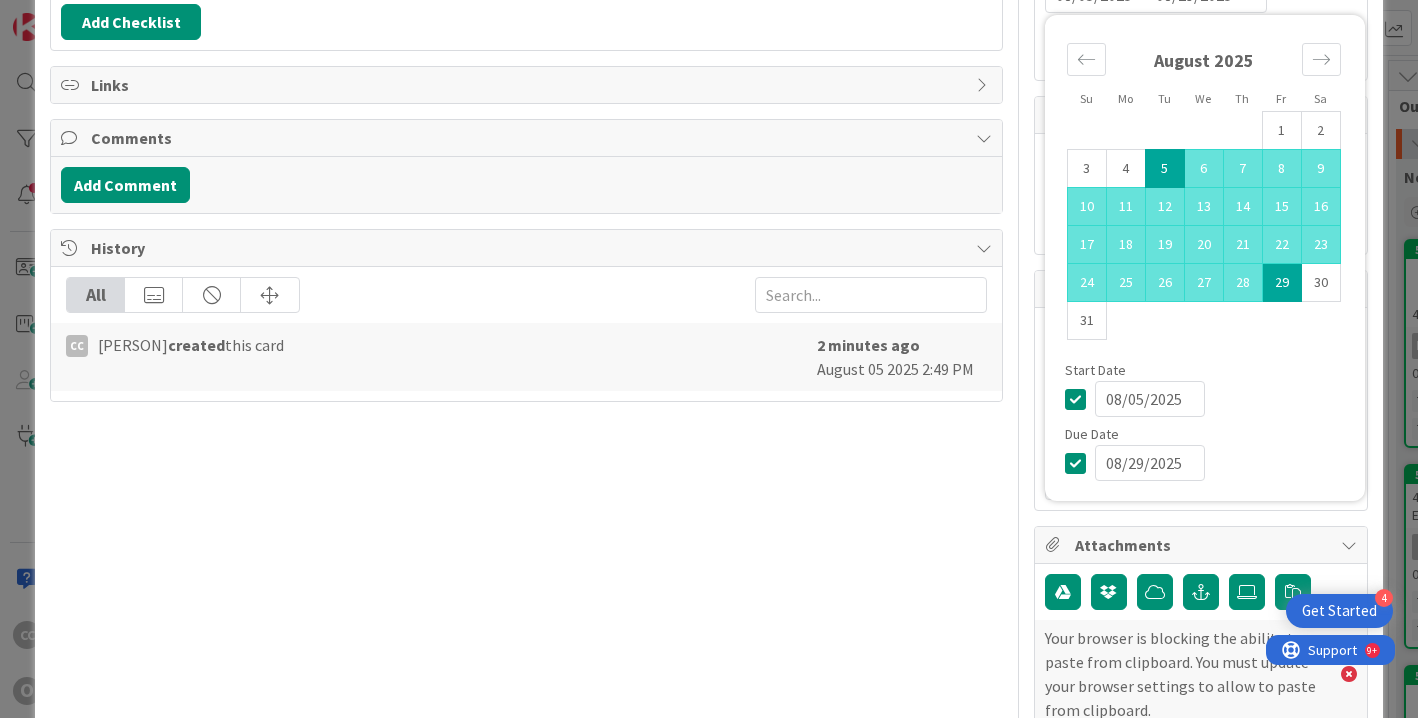 scroll, scrollTop: 0, scrollLeft: 0, axis: both 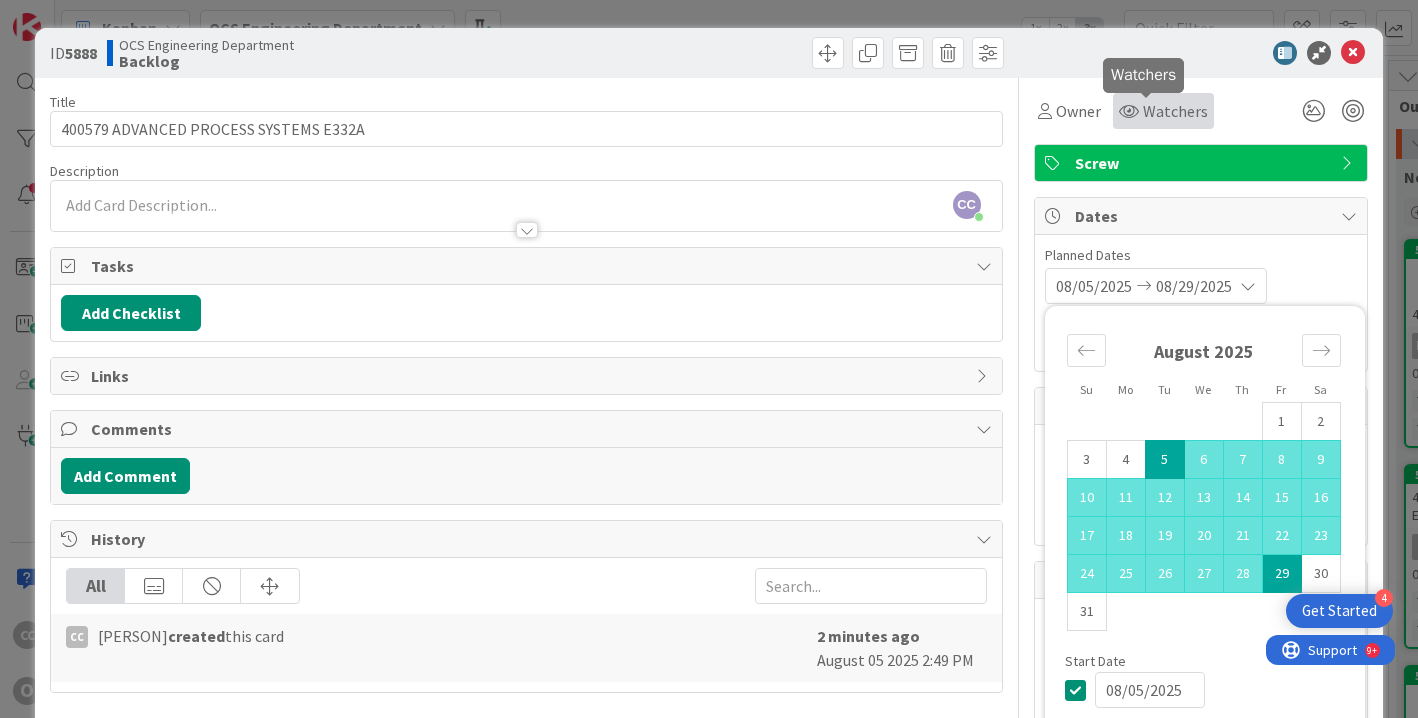 click on "Watchers" at bounding box center (1175, 111) 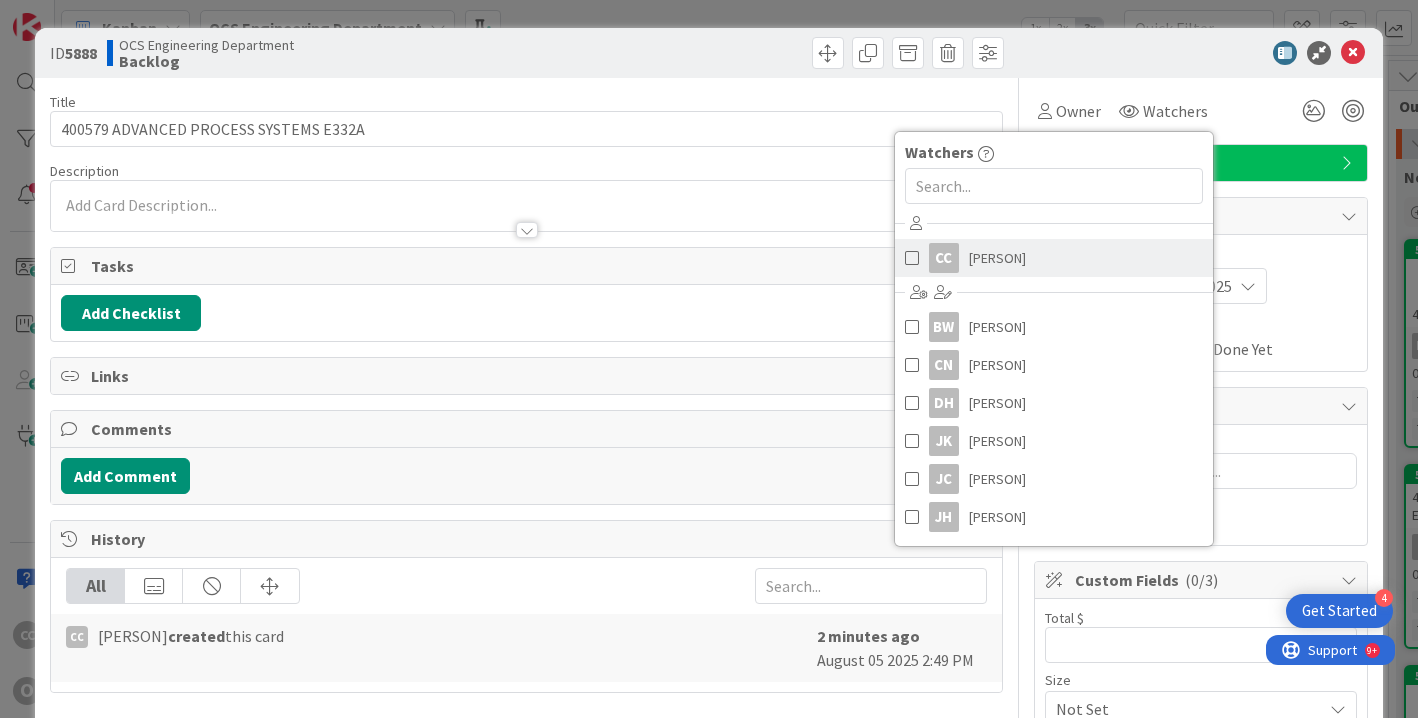 click on "[PERSON]" at bounding box center [997, 258] 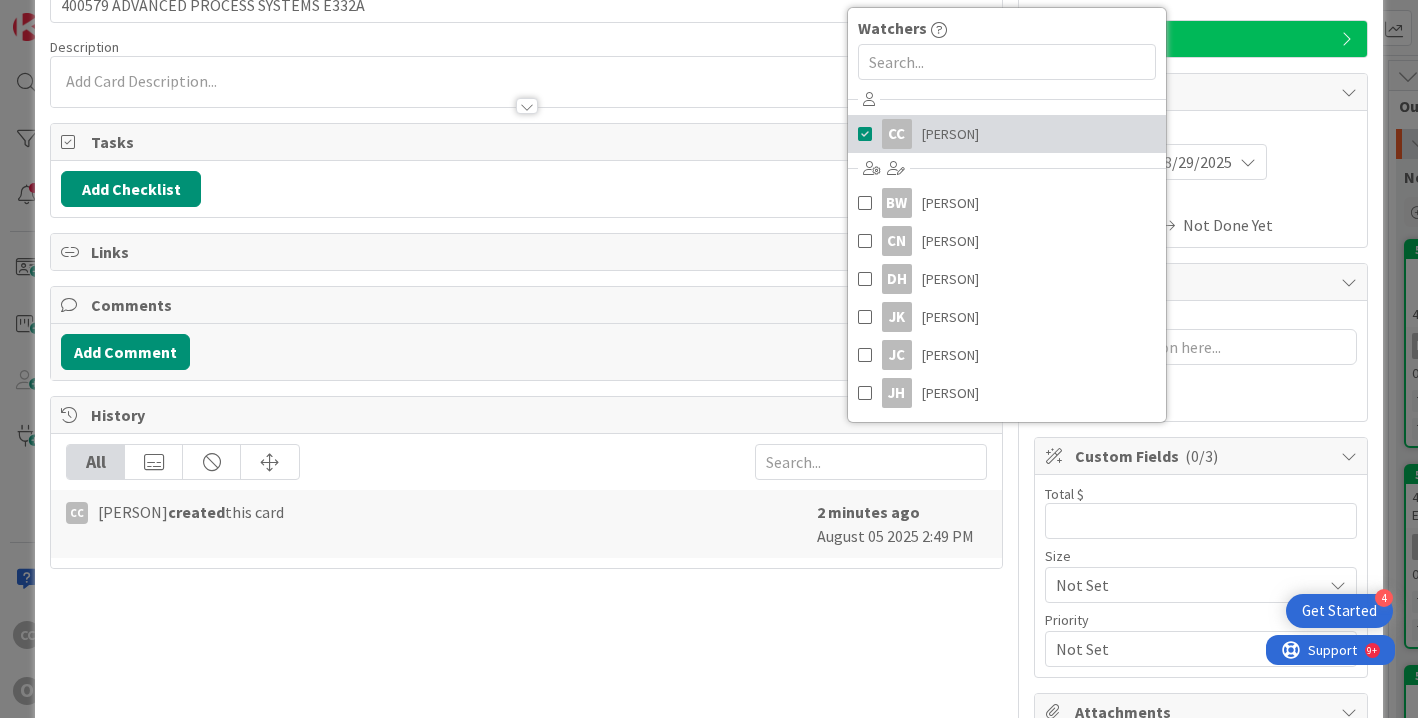 scroll, scrollTop: 300, scrollLeft: 0, axis: vertical 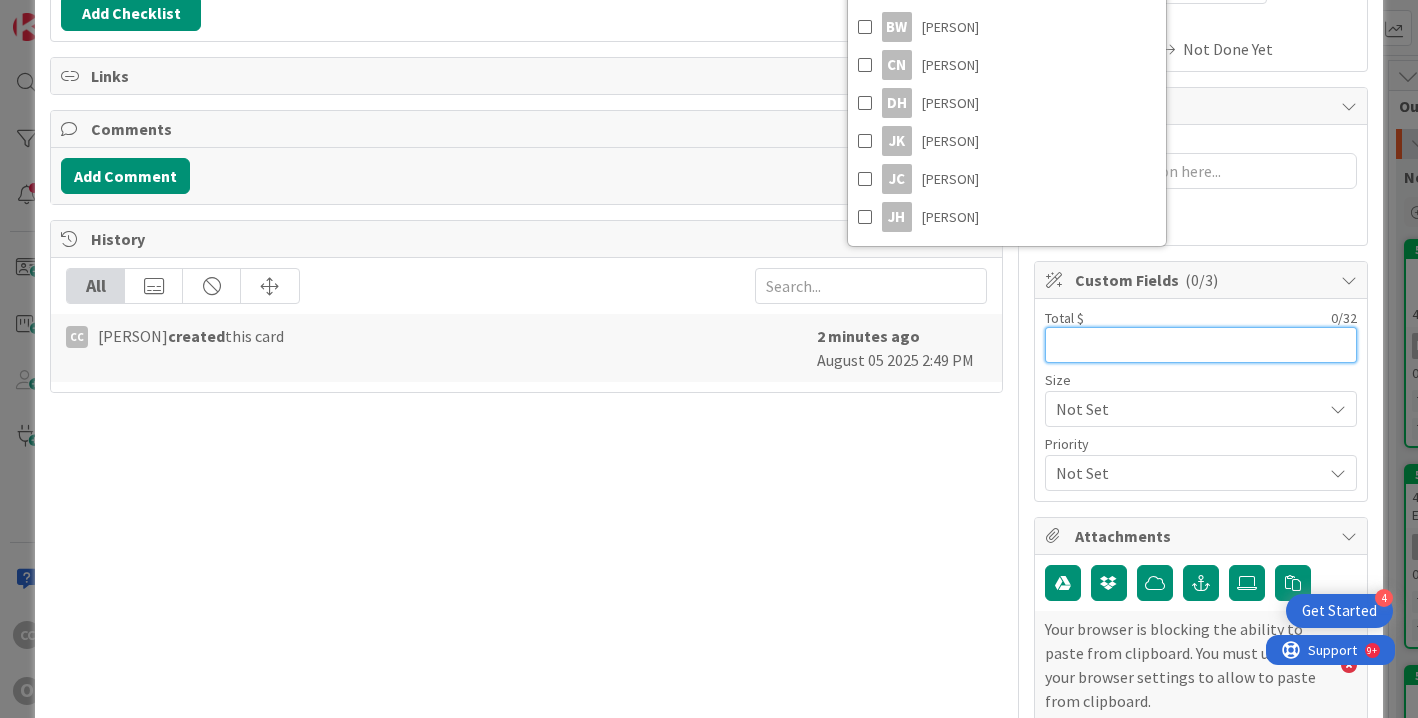 click at bounding box center [1201, 345] 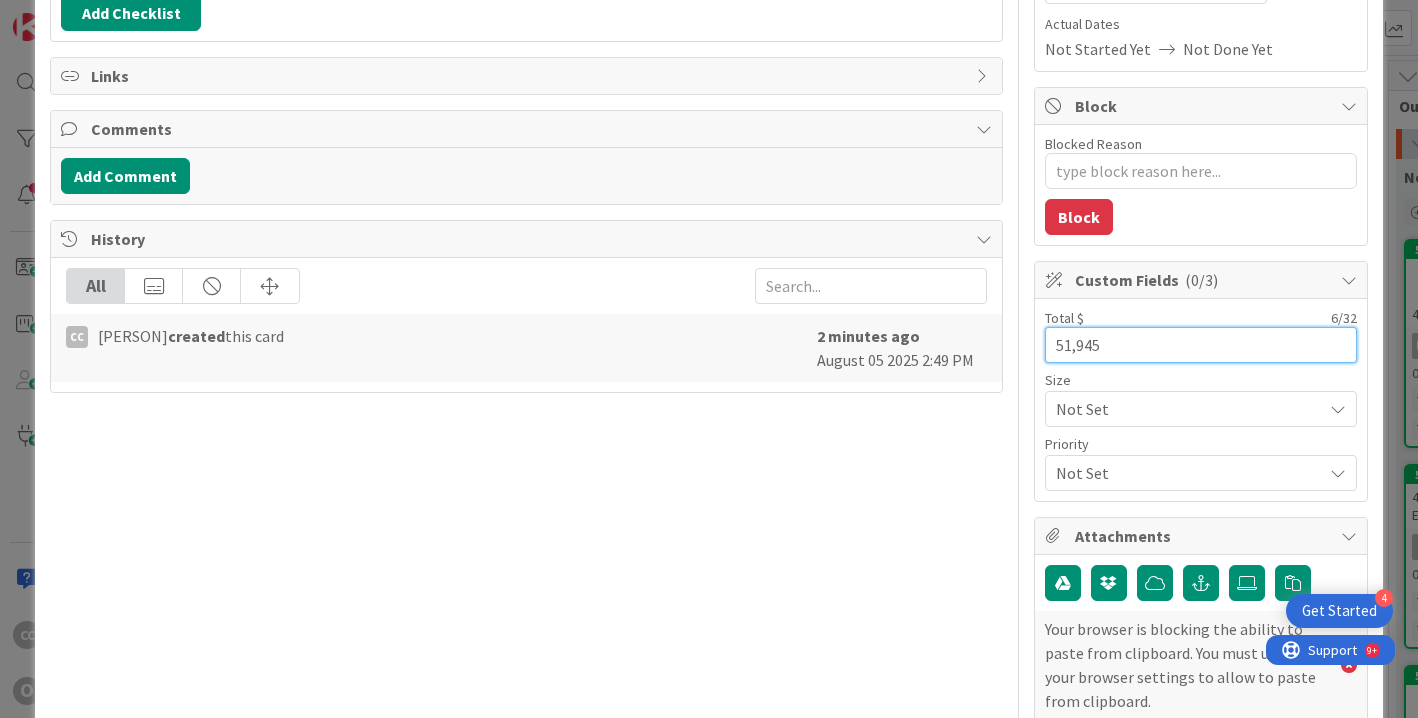 type on "51,945" 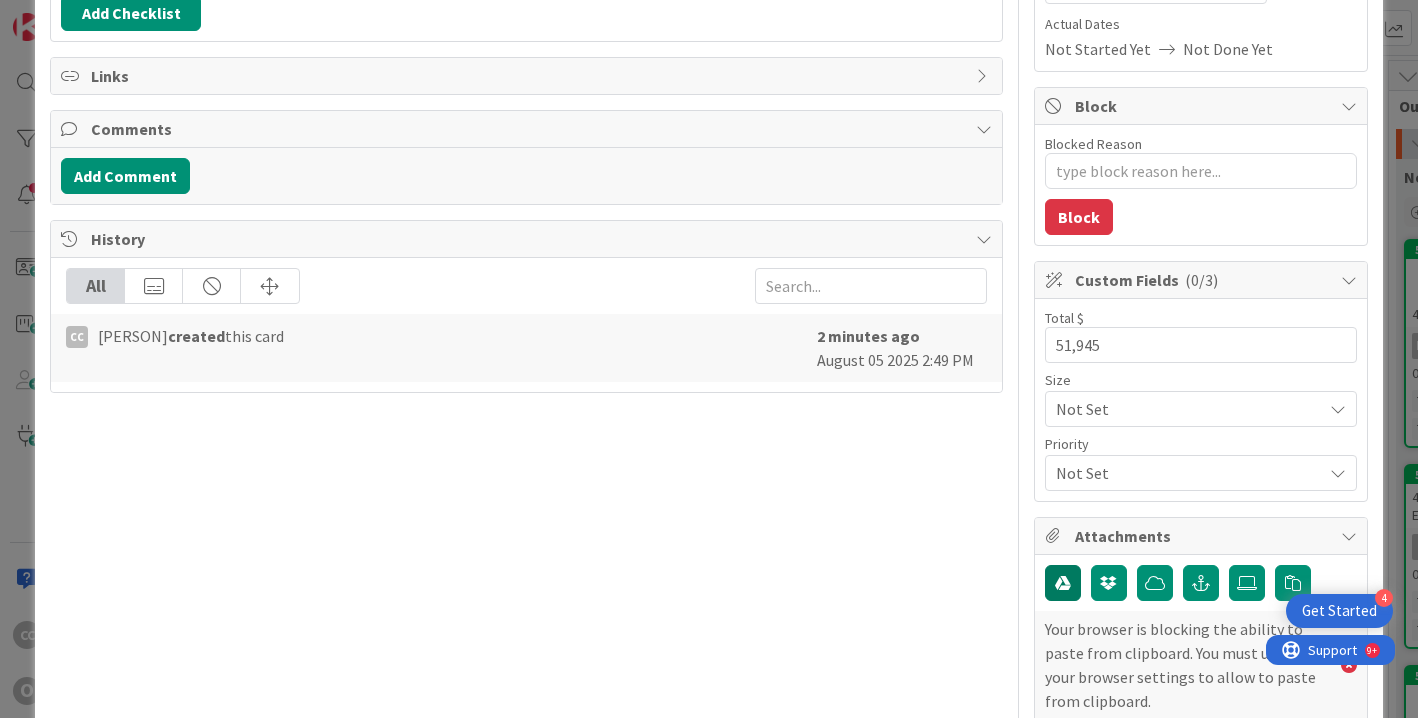 type 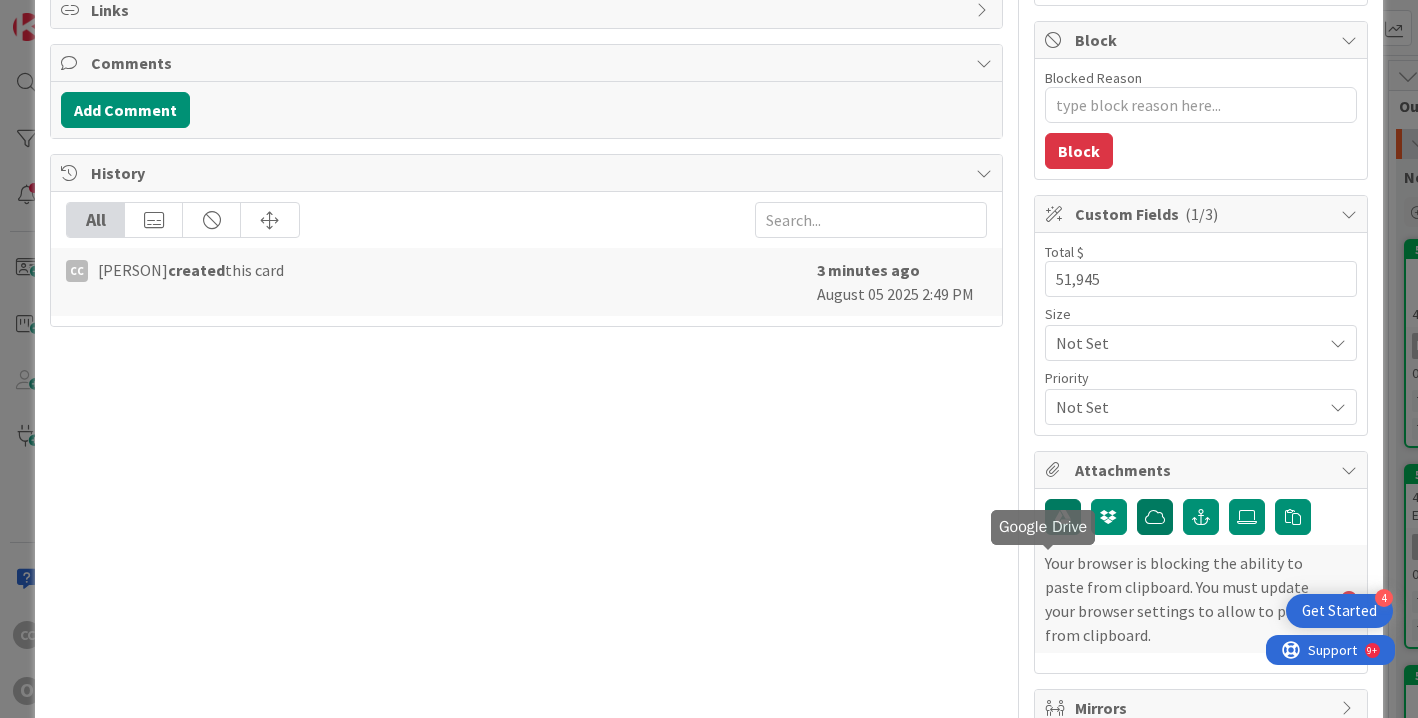 scroll, scrollTop: 400, scrollLeft: 0, axis: vertical 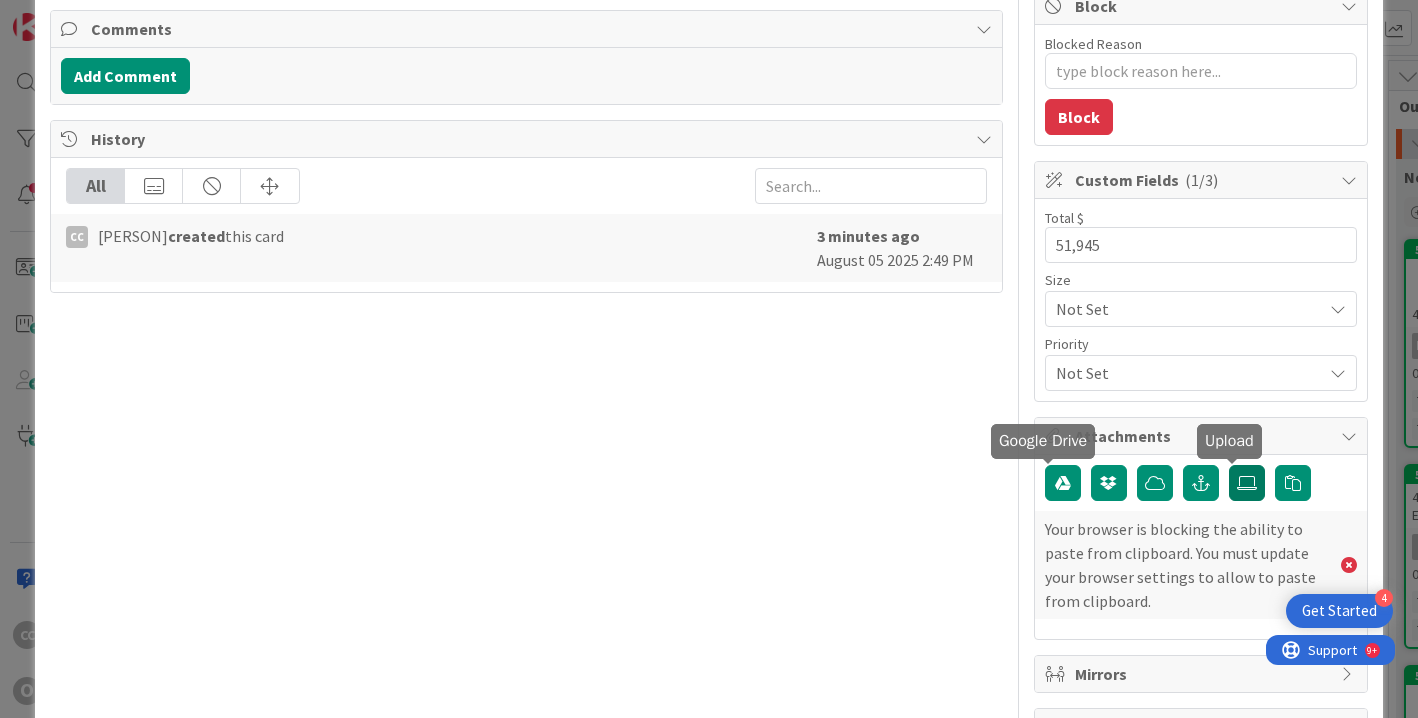 click at bounding box center (1247, 483) 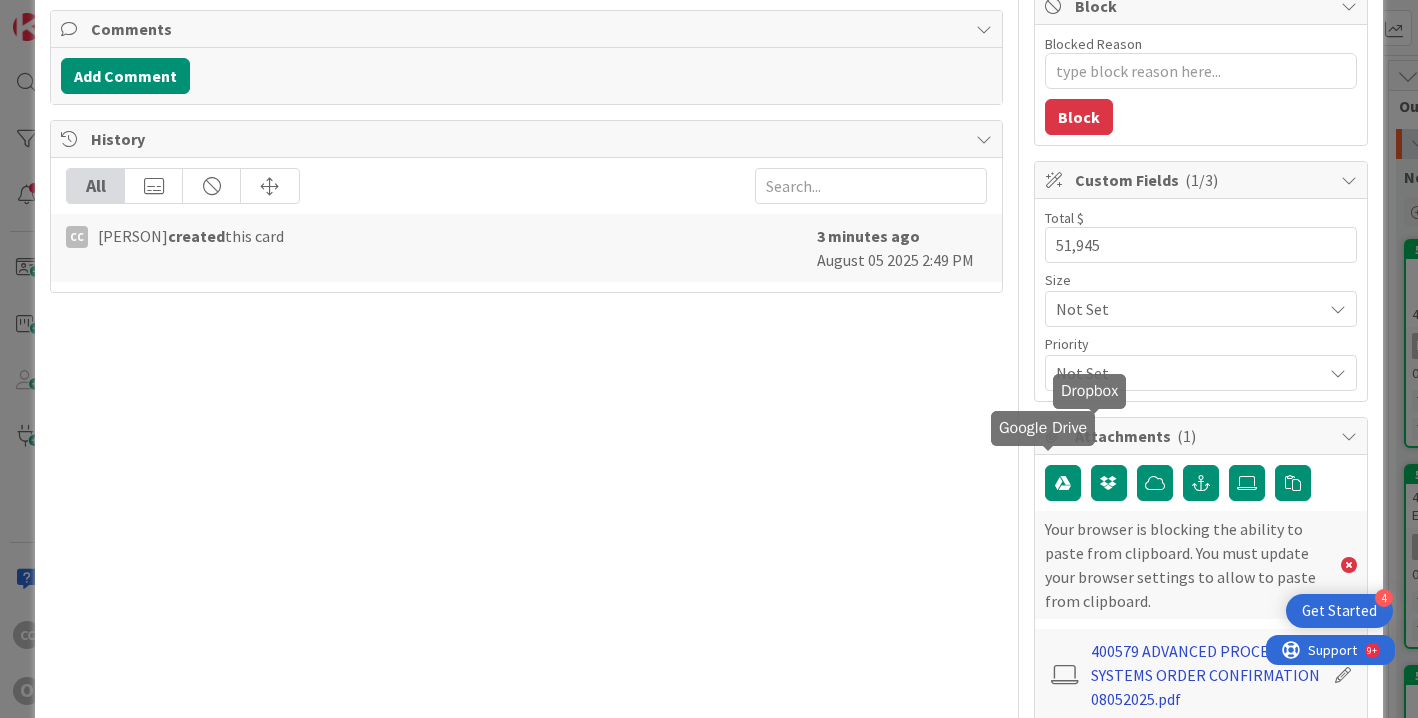 type on "x" 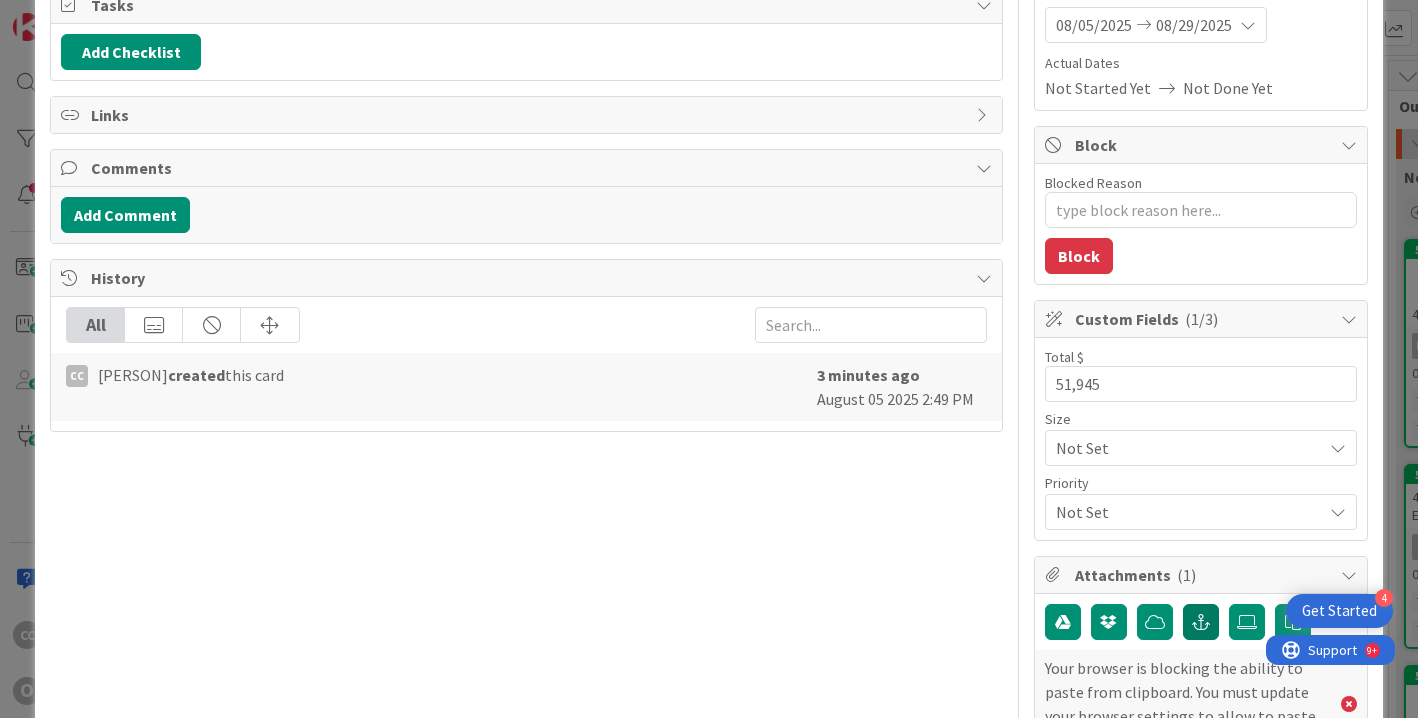scroll, scrollTop: 0, scrollLeft: 0, axis: both 